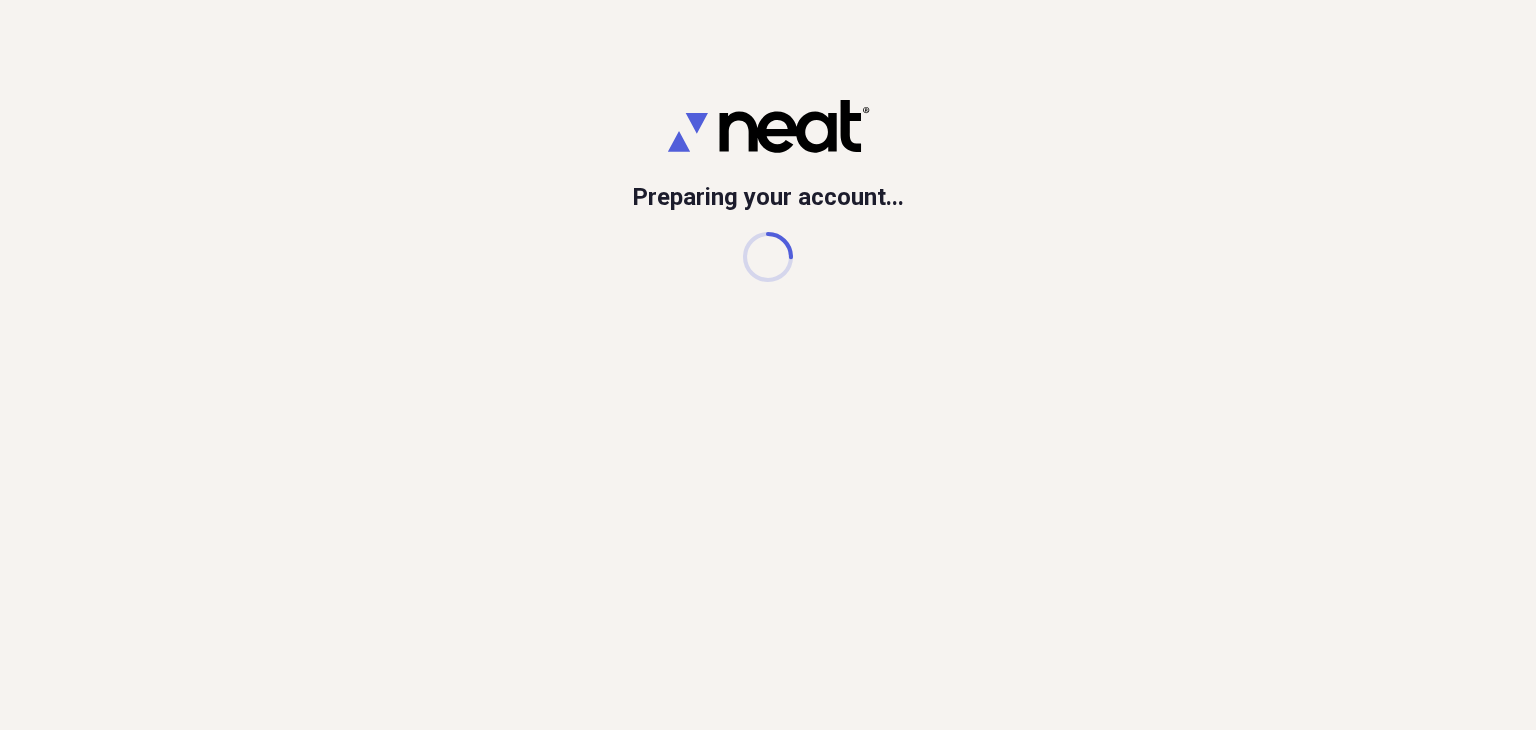 scroll, scrollTop: 0, scrollLeft: 0, axis: both 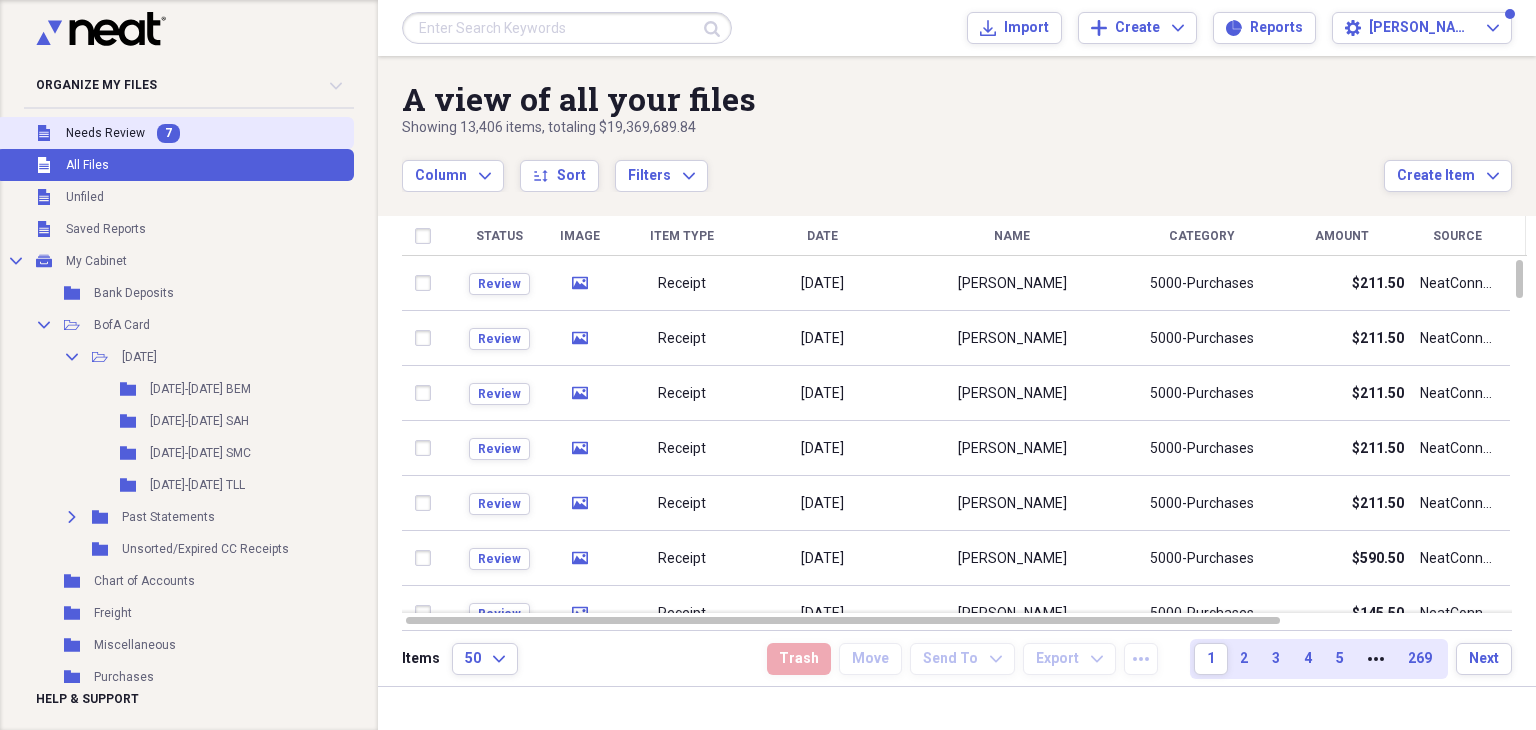 click on "Needs Review" at bounding box center (105, 133) 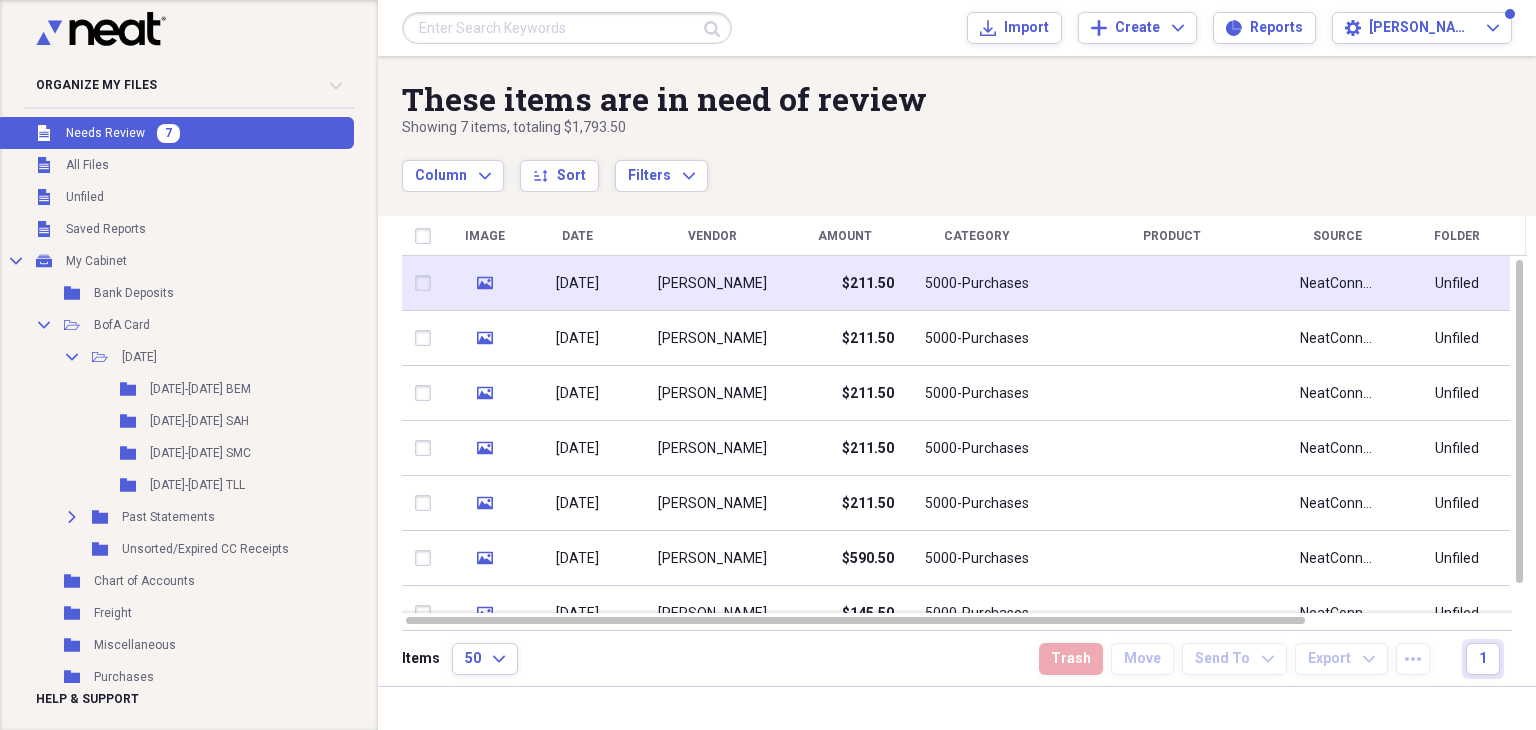 click on "[PERSON_NAME]" at bounding box center (712, 284) 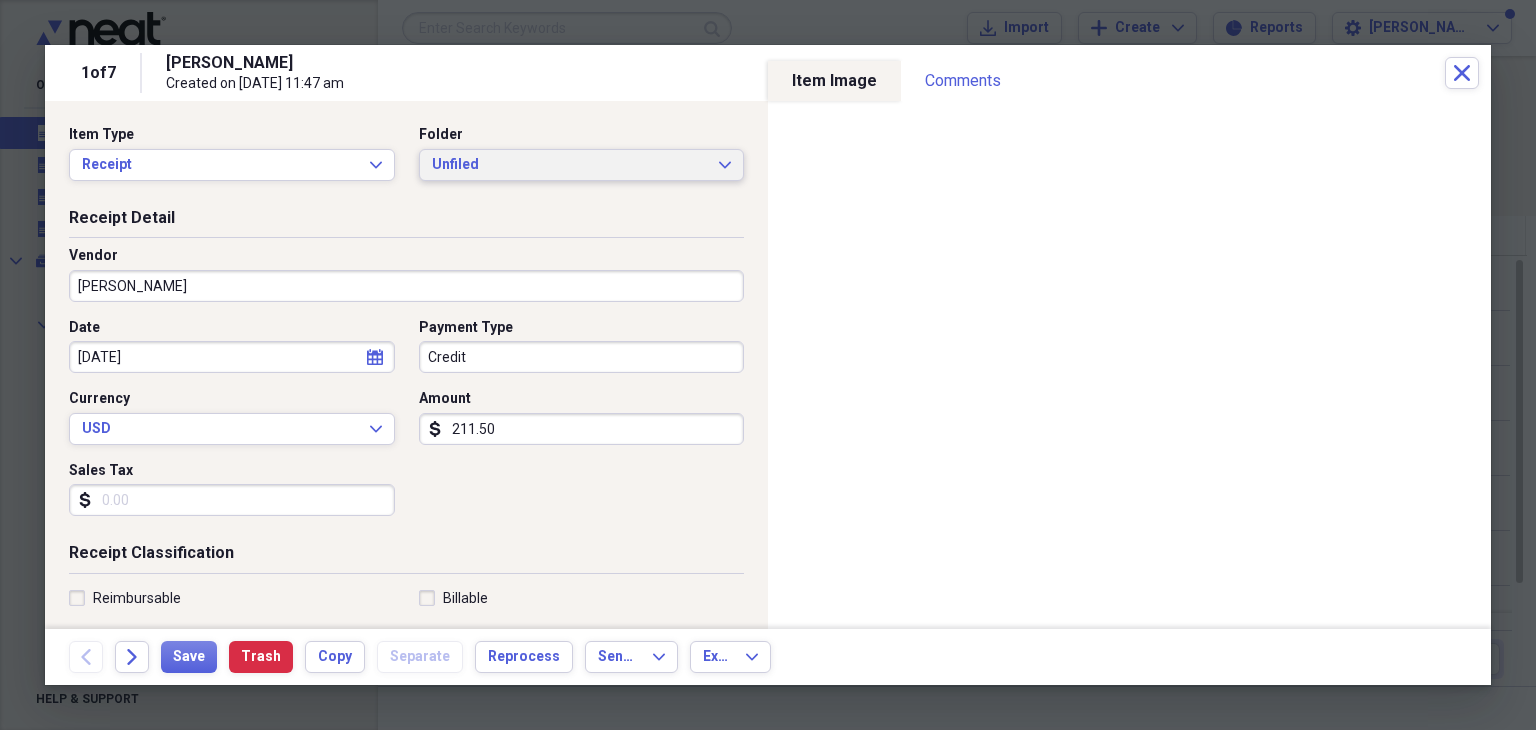 click on "Unfiled" at bounding box center [570, 165] 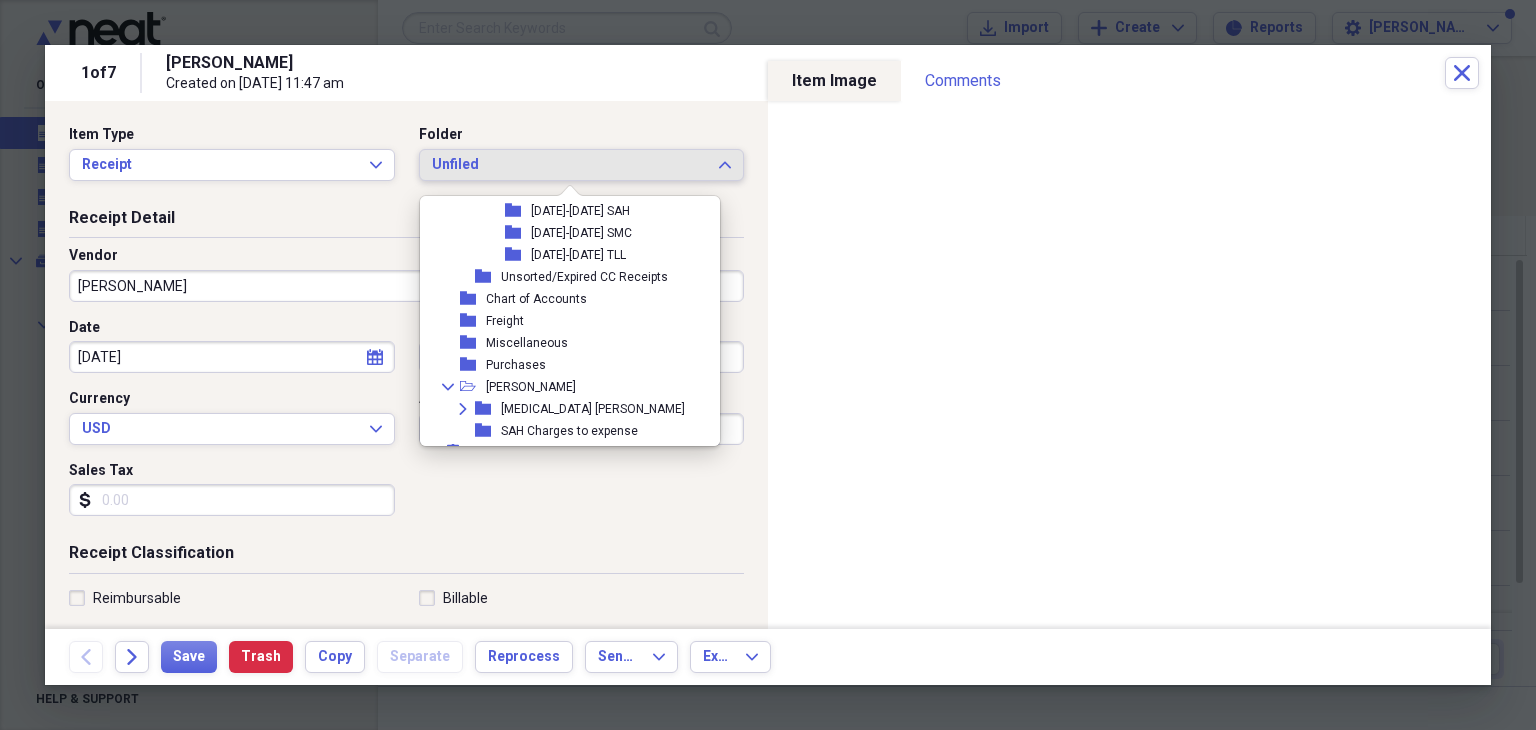 scroll, scrollTop: 952, scrollLeft: 0, axis: vertical 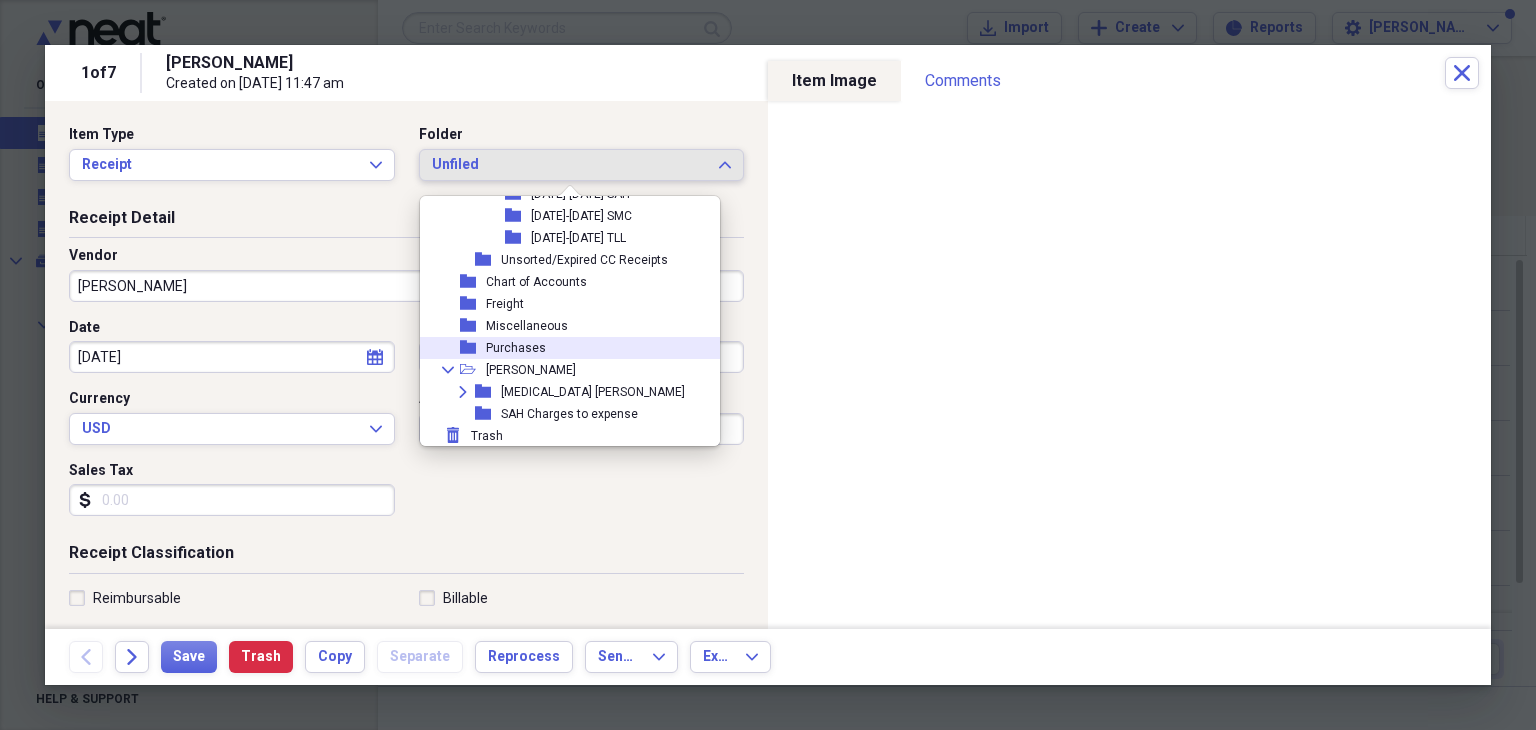 click on "Purchases" at bounding box center [516, 348] 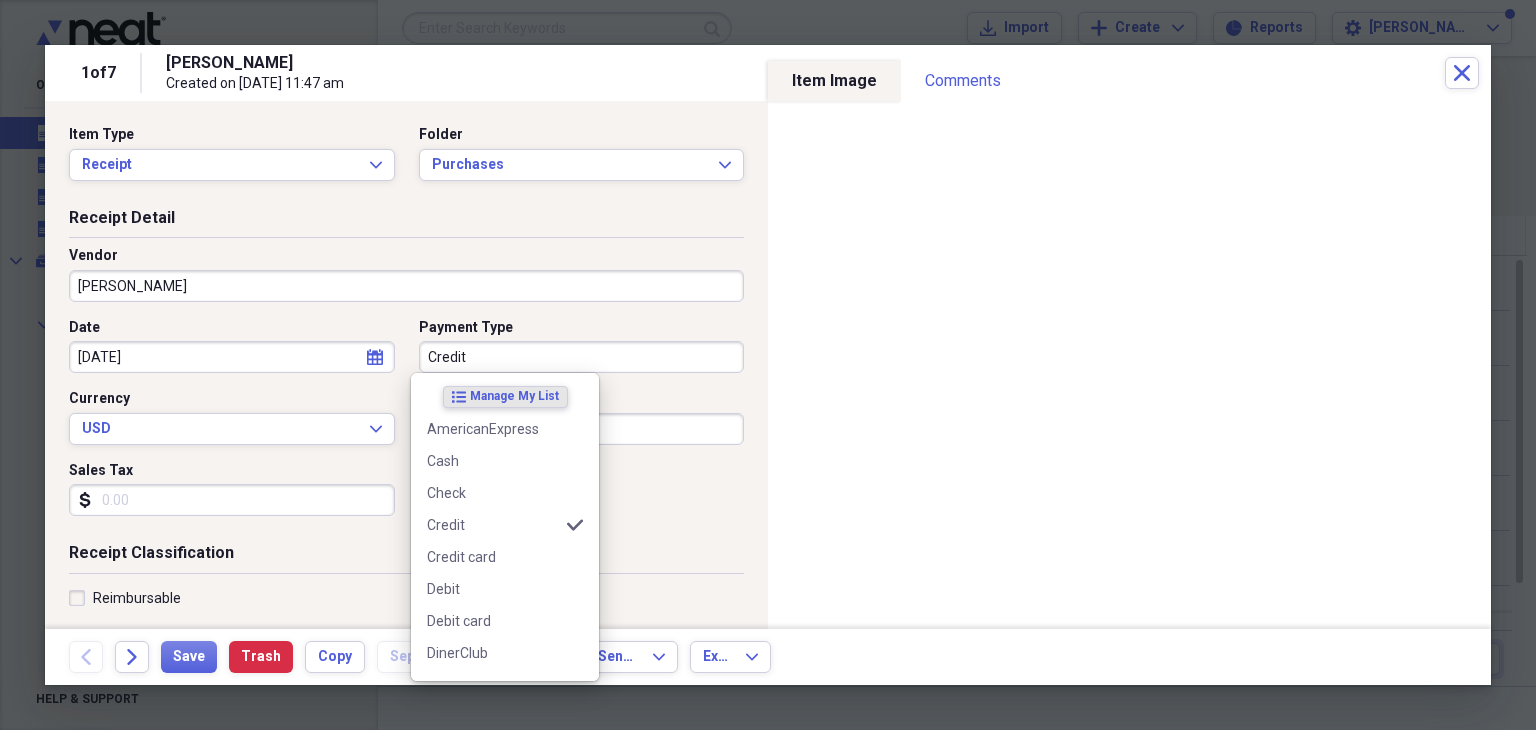 click on "Credit" at bounding box center (582, 357) 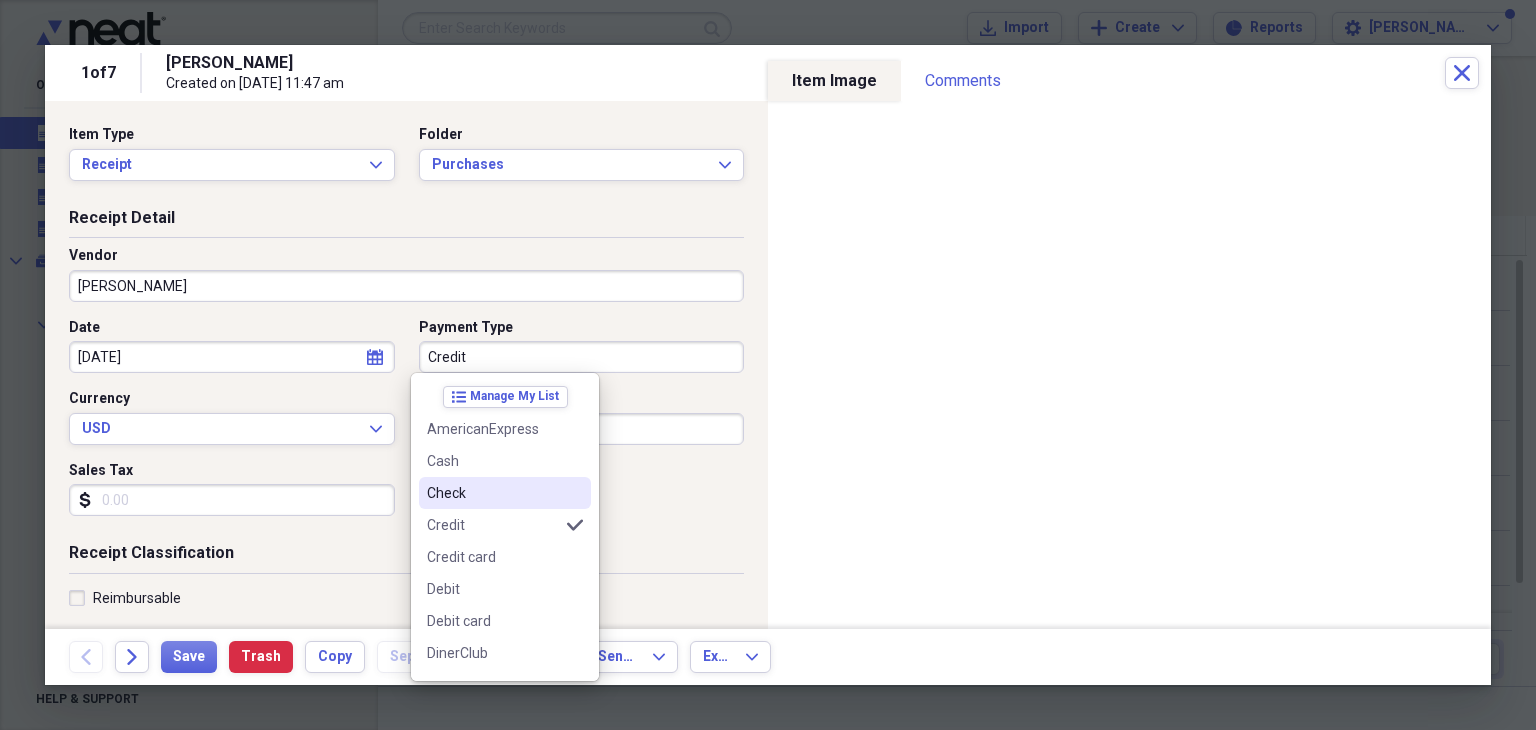 click on "Check" at bounding box center [493, 493] 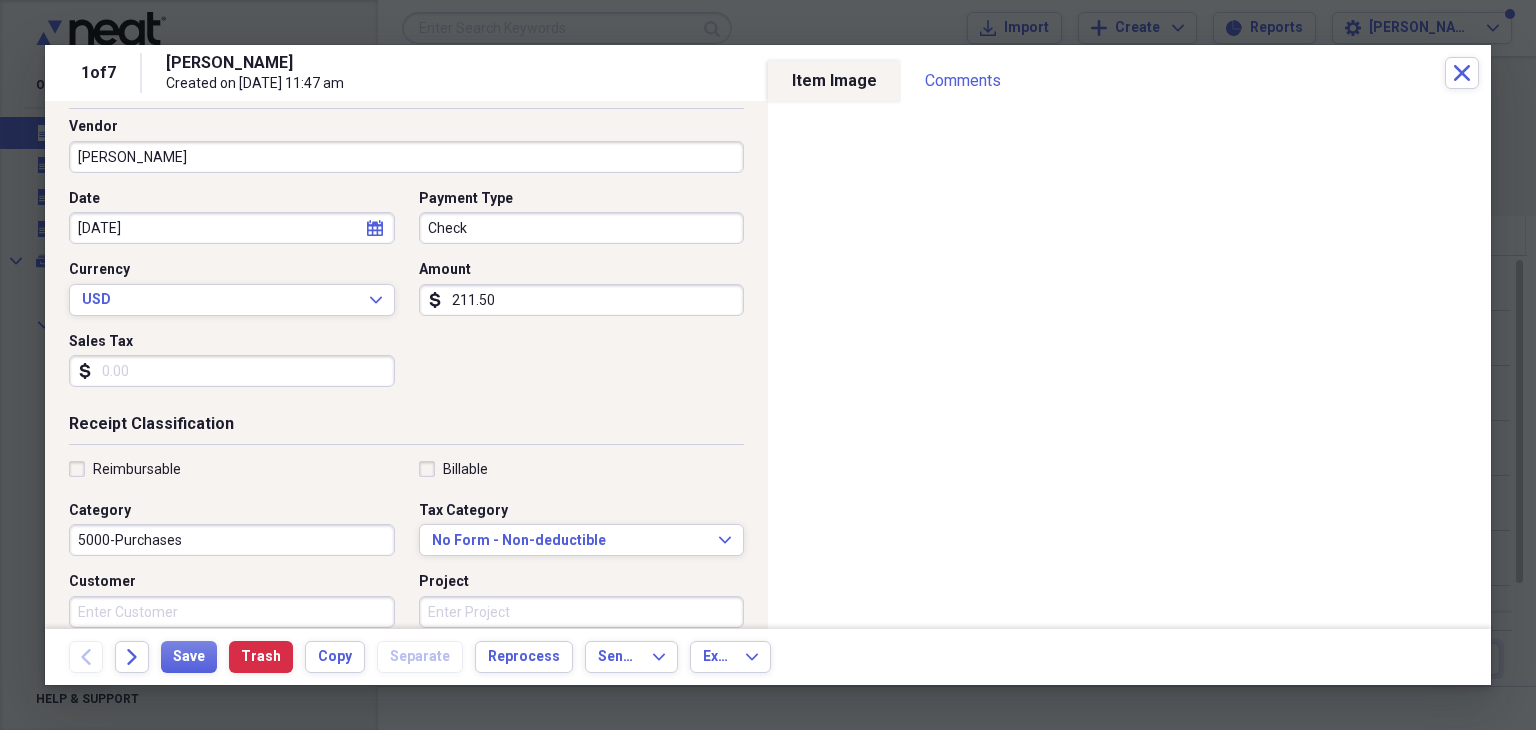 scroll, scrollTop: 300, scrollLeft: 0, axis: vertical 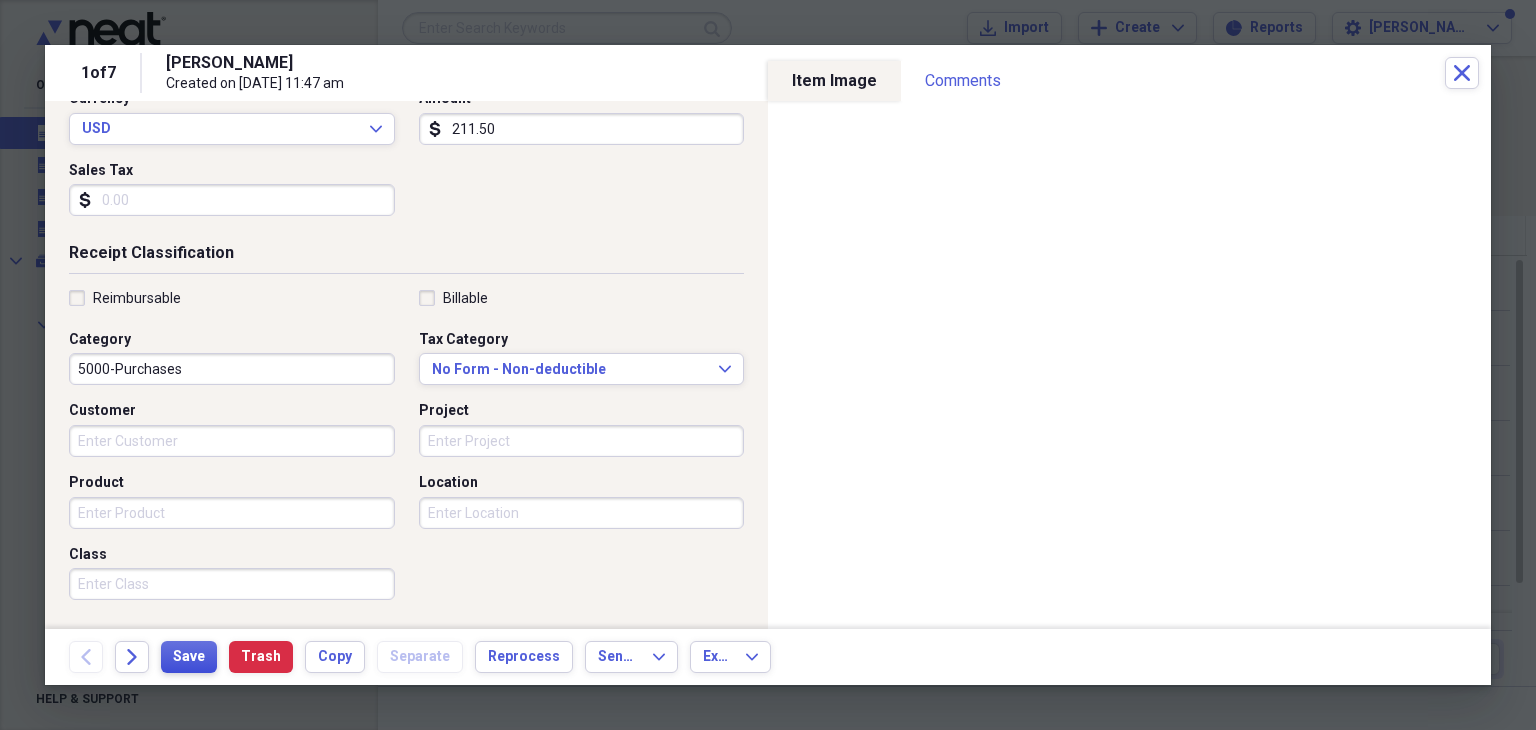click on "Save" at bounding box center [189, 657] 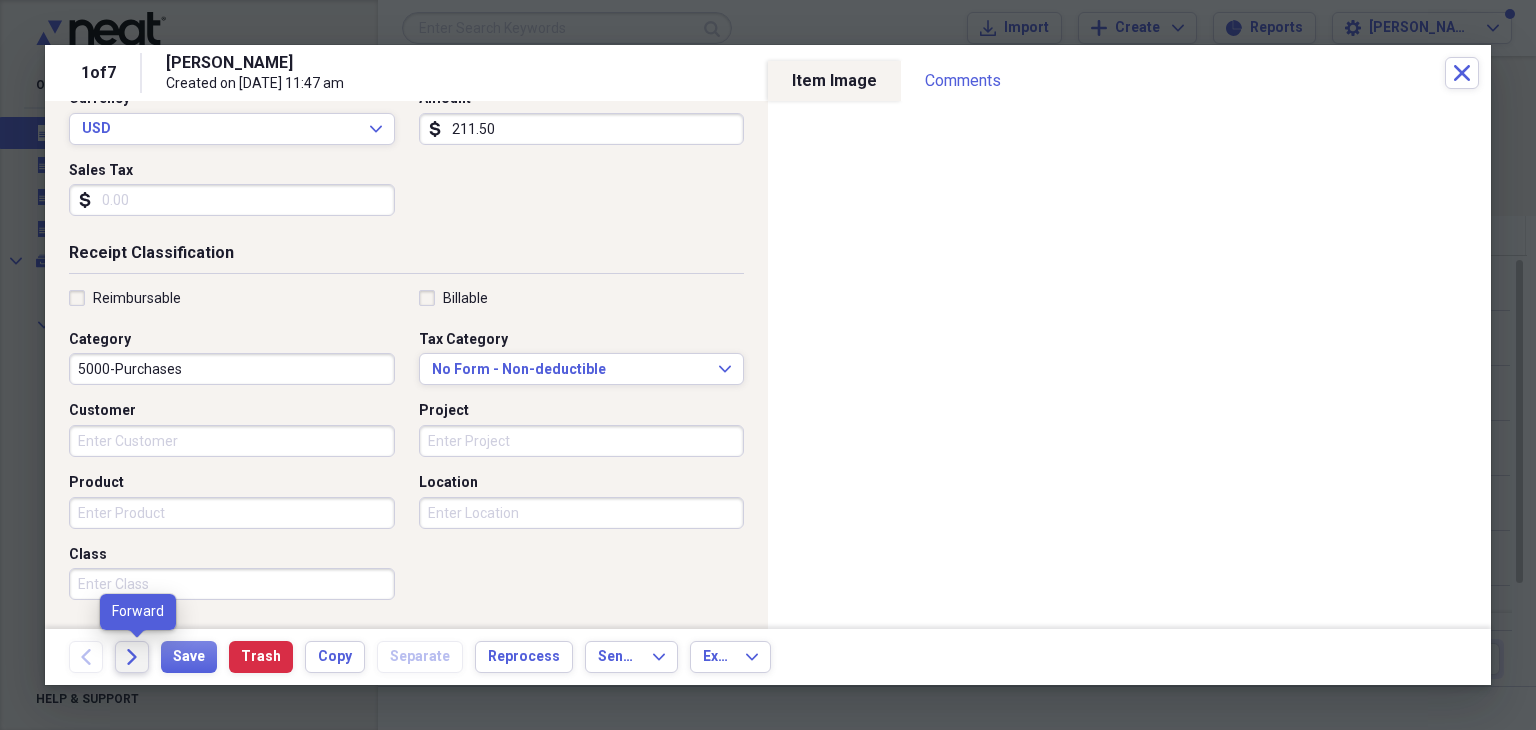 click 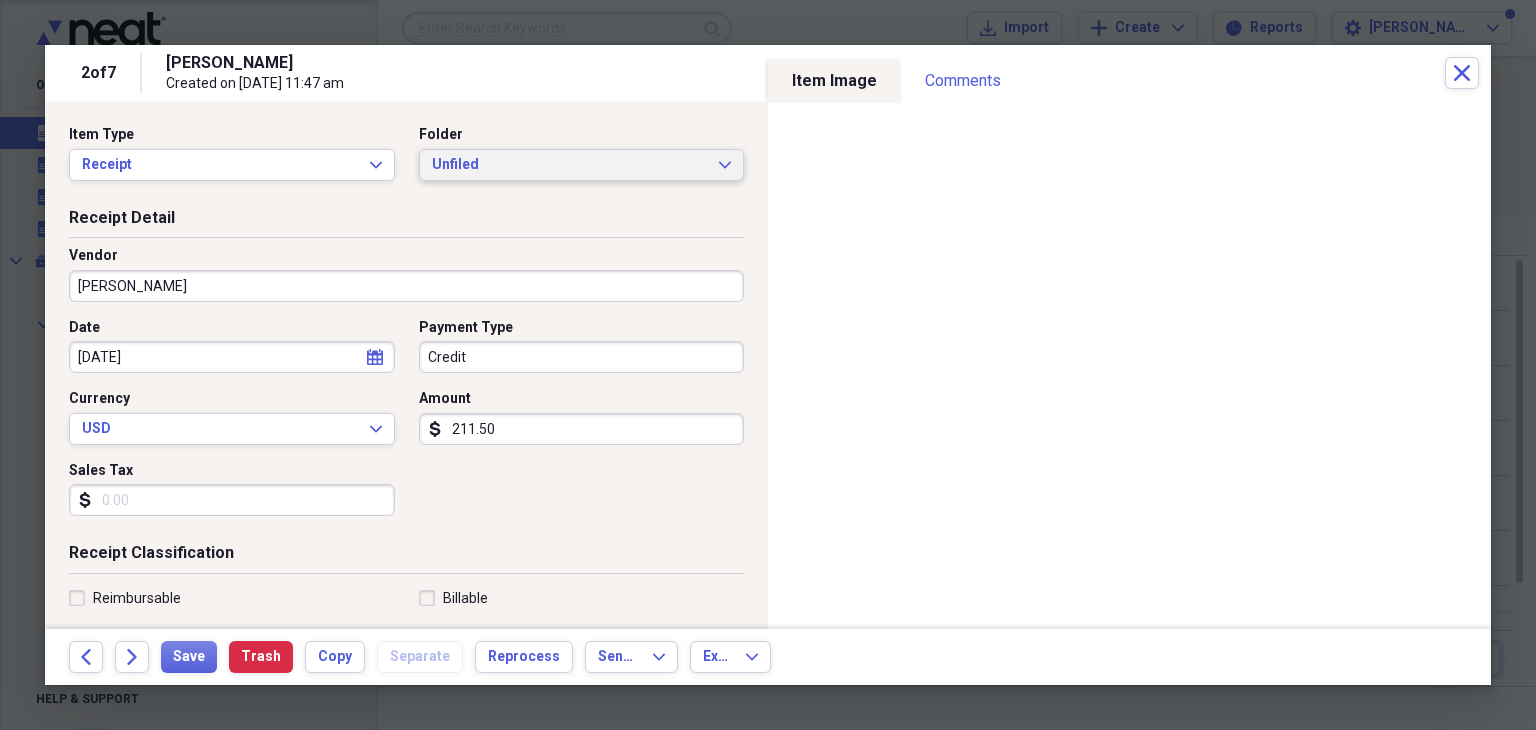 click on "Unfiled" at bounding box center (570, 165) 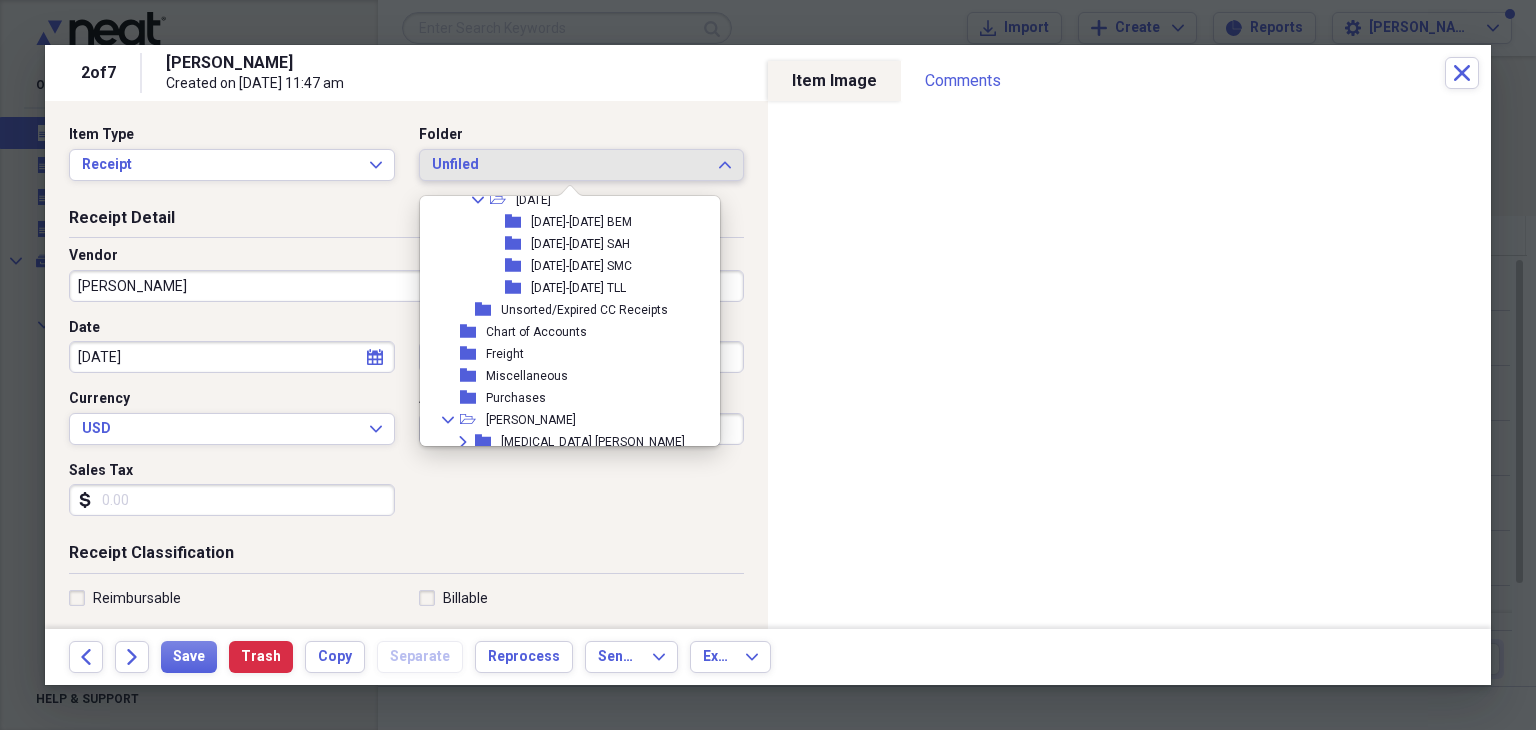 scroll, scrollTop: 952, scrollLeft: 0, axis: vertical 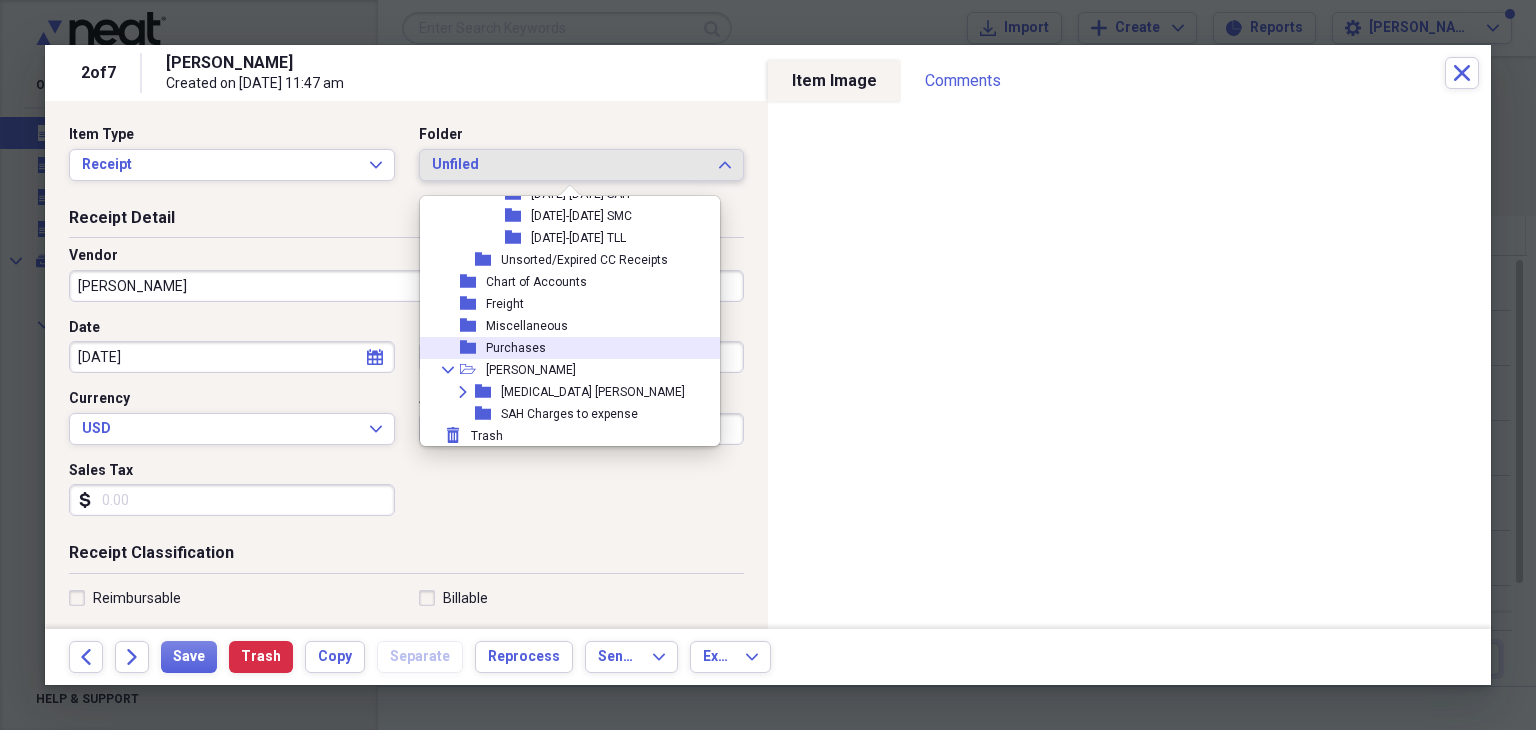click on "Purchases" at bounding box center (516, 348) 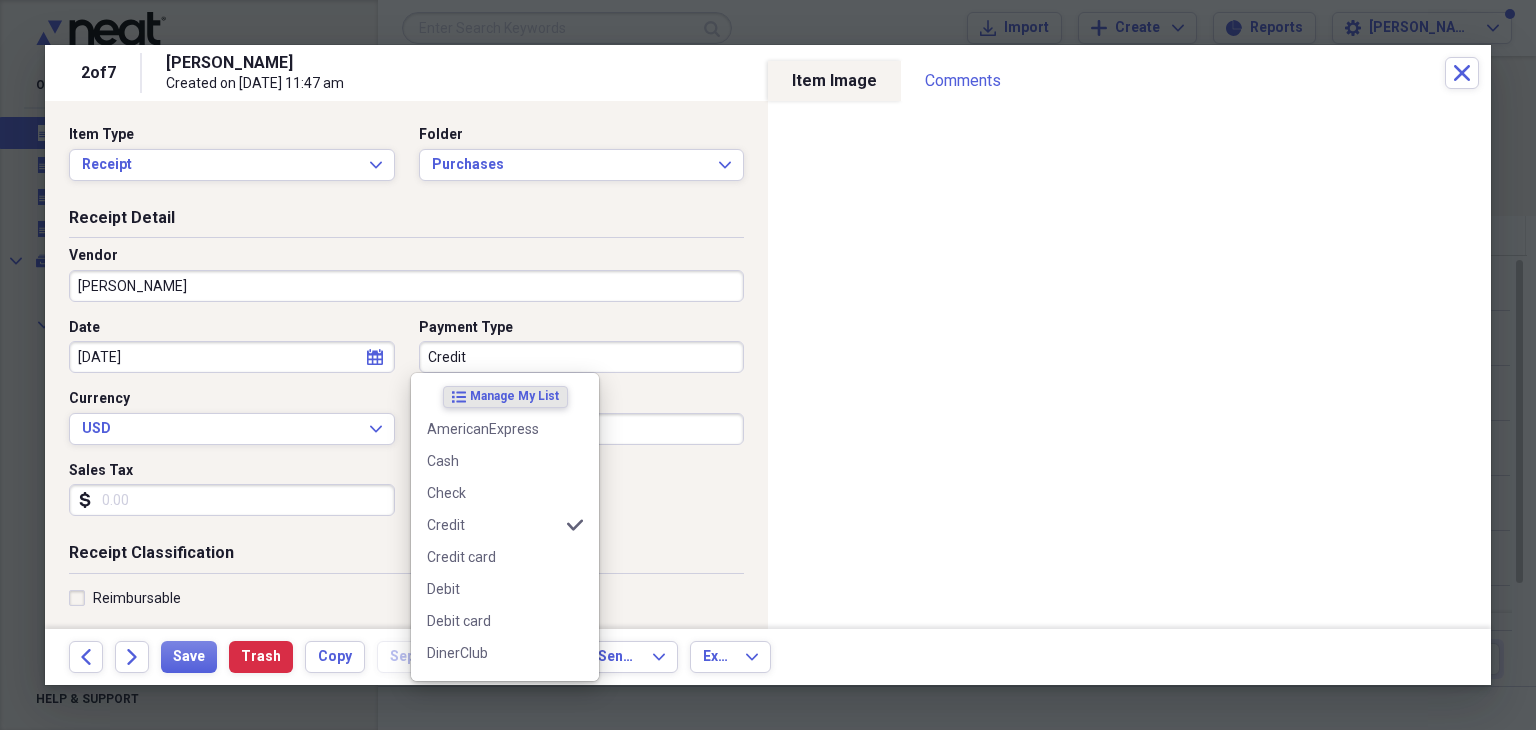 click on "Credit" at bounding box center [582, 357] 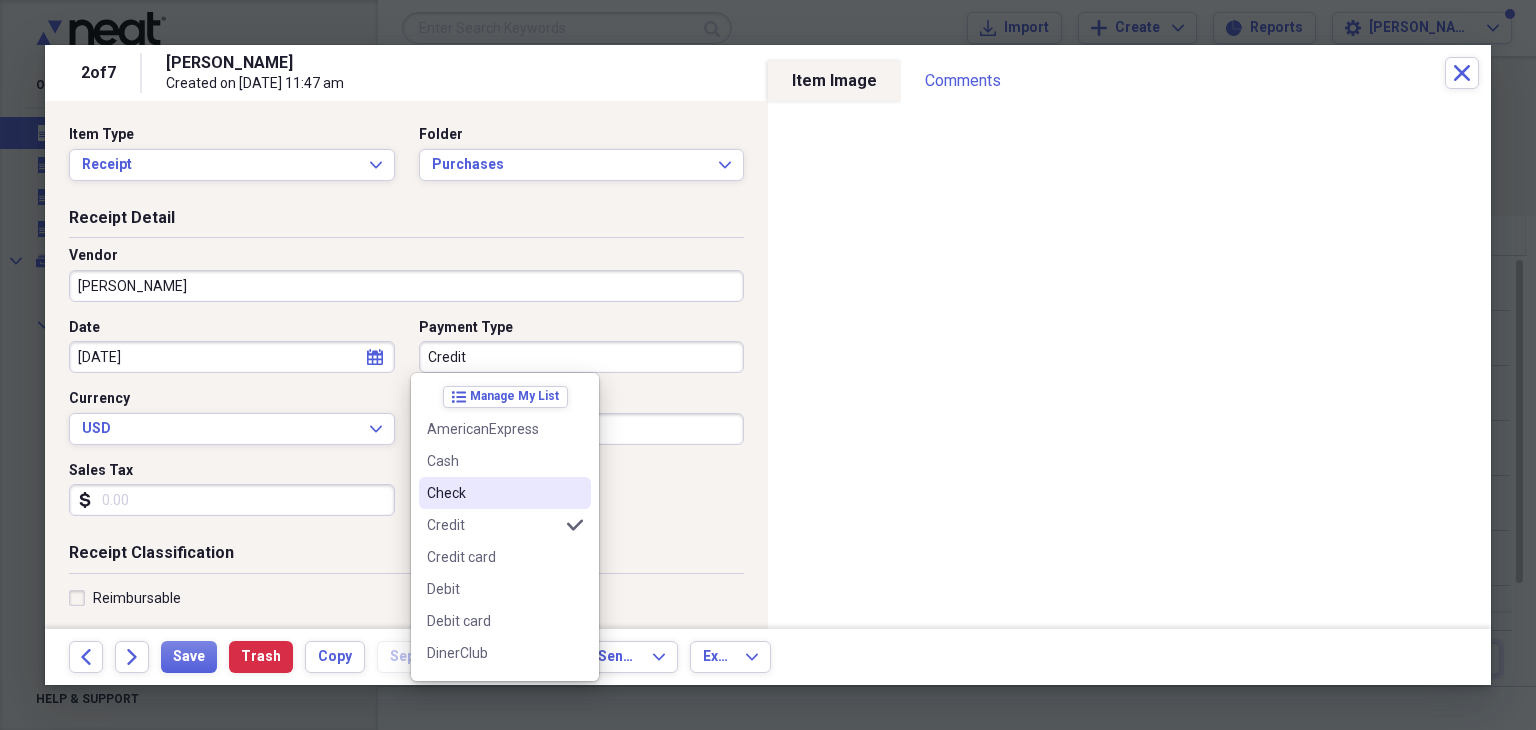 click on "Check" at bounding box center (493, 493) 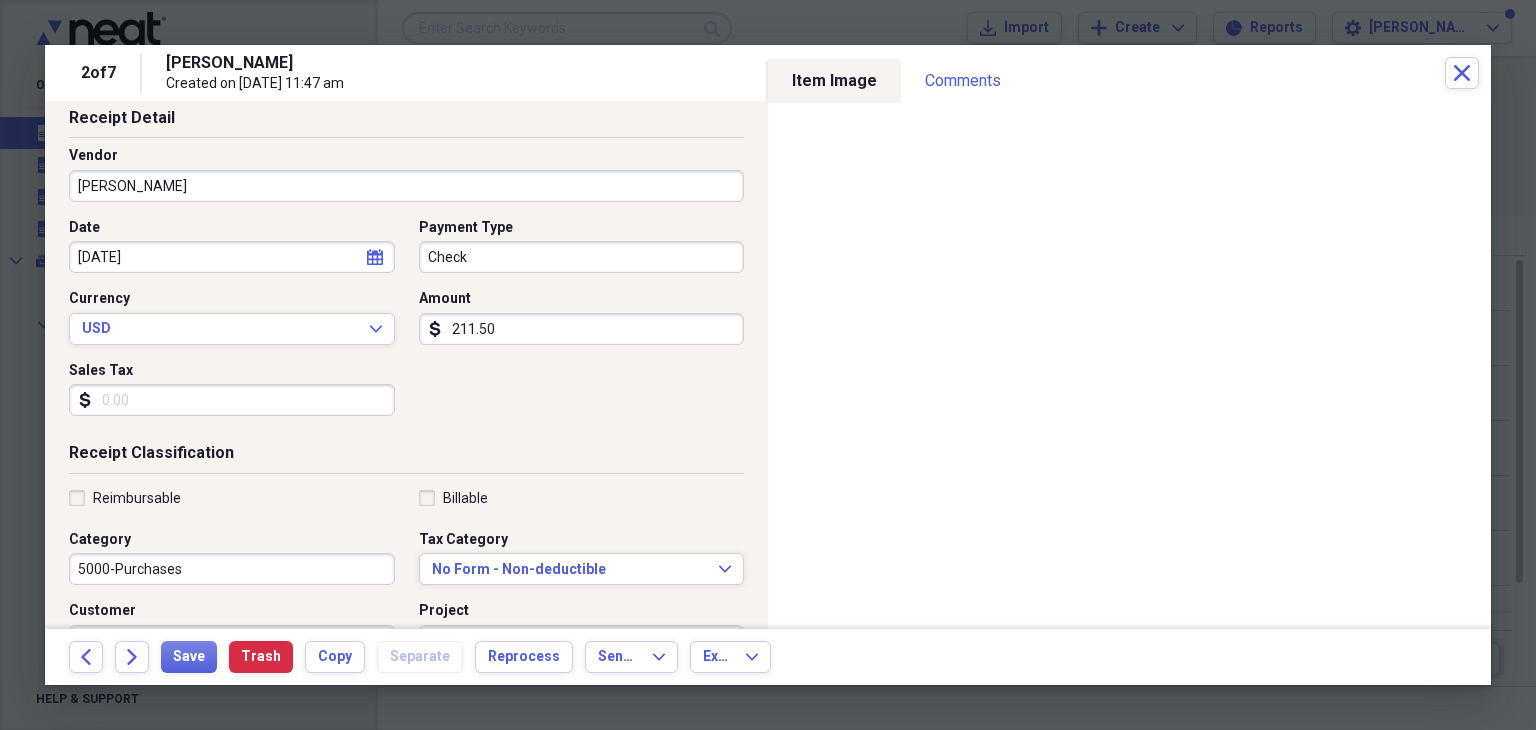 scroll, scrollTop: 200, scrollLeft: 0, axis: vertical 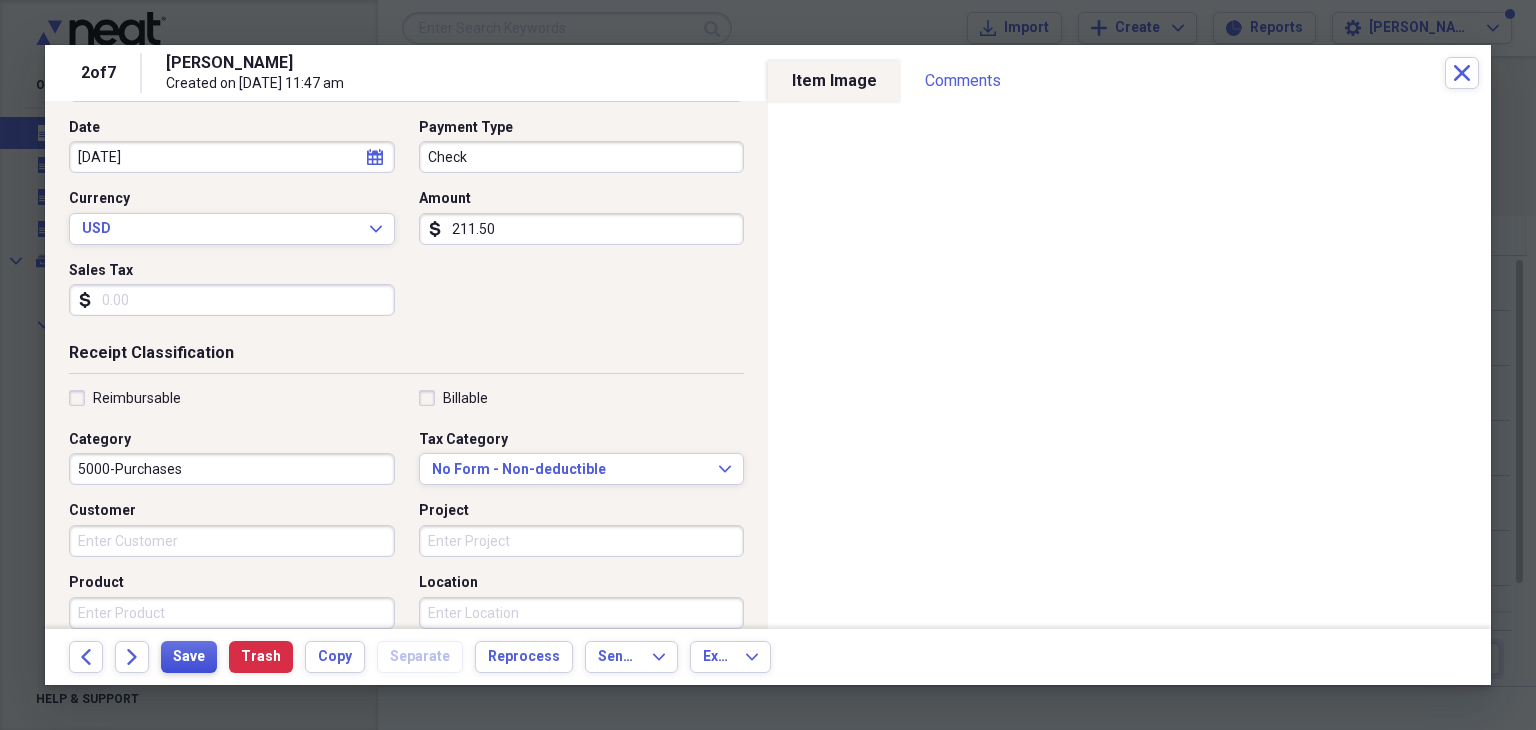click on "Save" at bounding box center [189, 657] 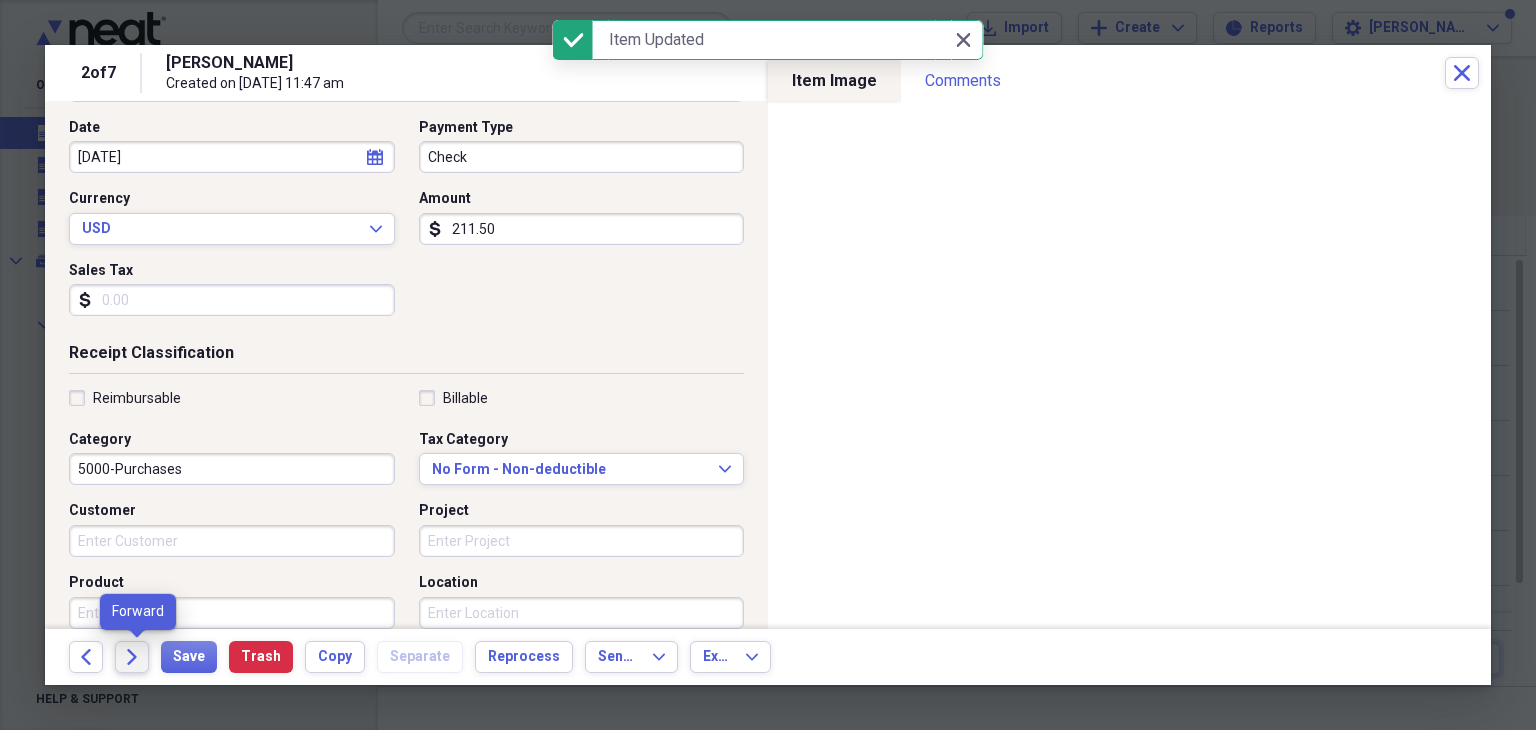 click 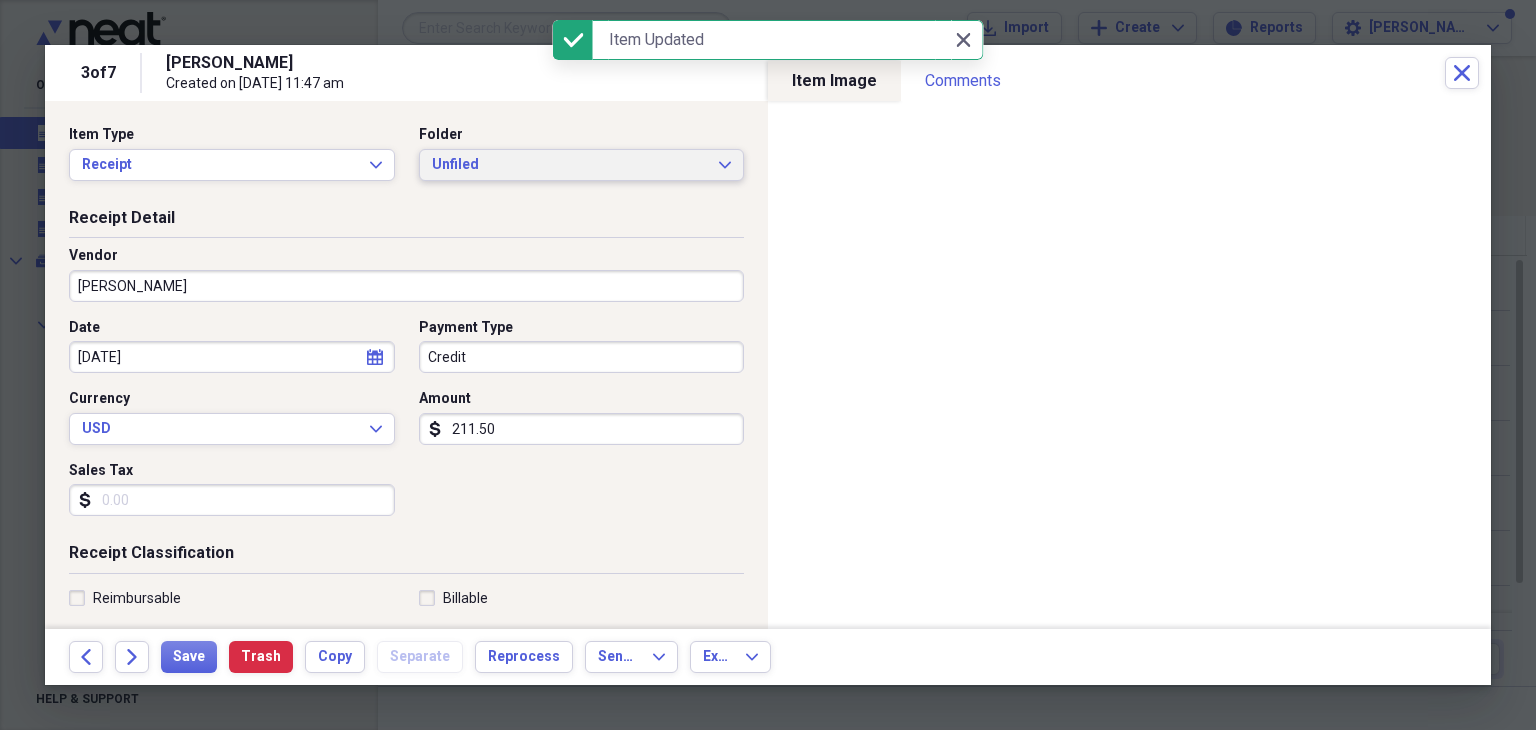 click on "Unfiled" at bounding box center (570, 165) 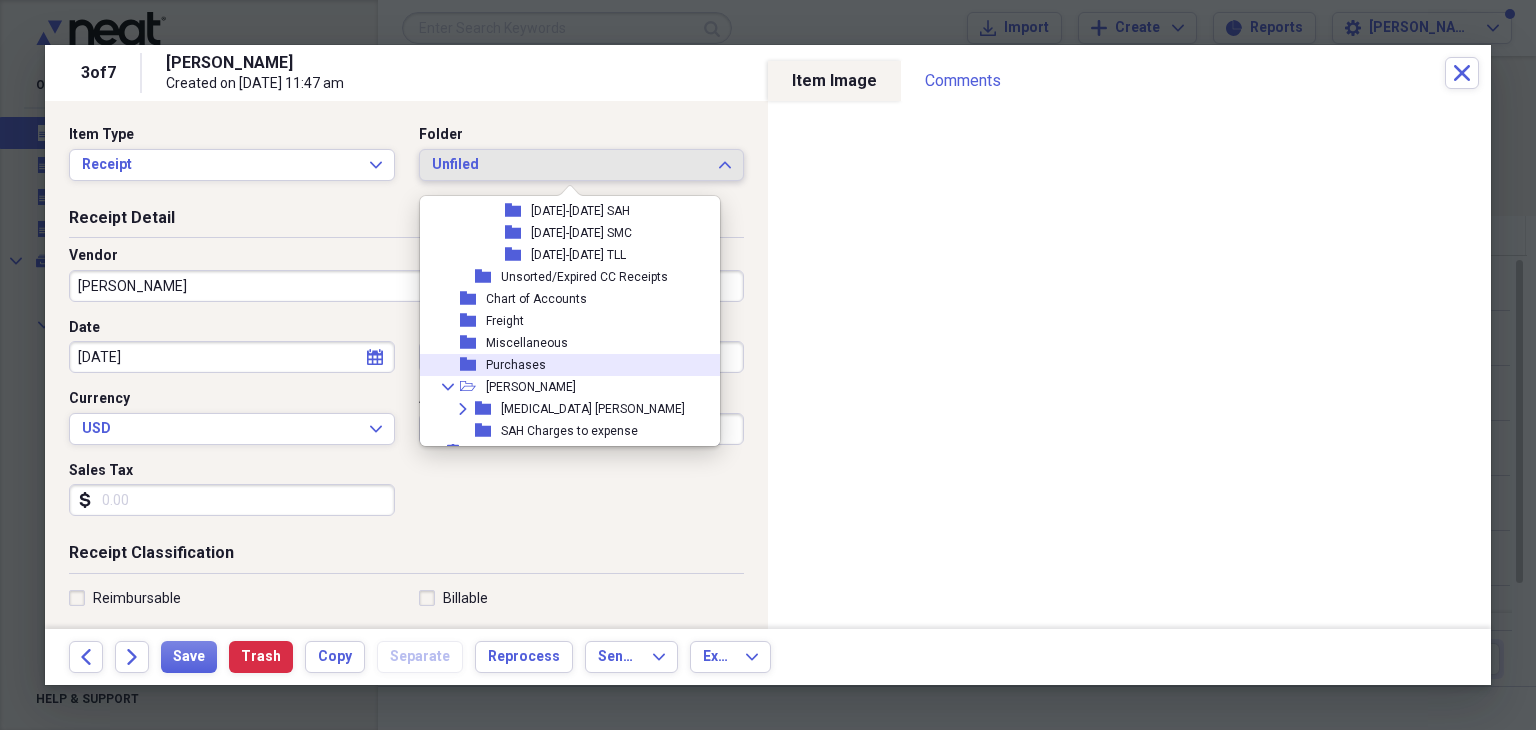 scroll, scrollTop: 952, scrollLeft: 0, axis: vertical 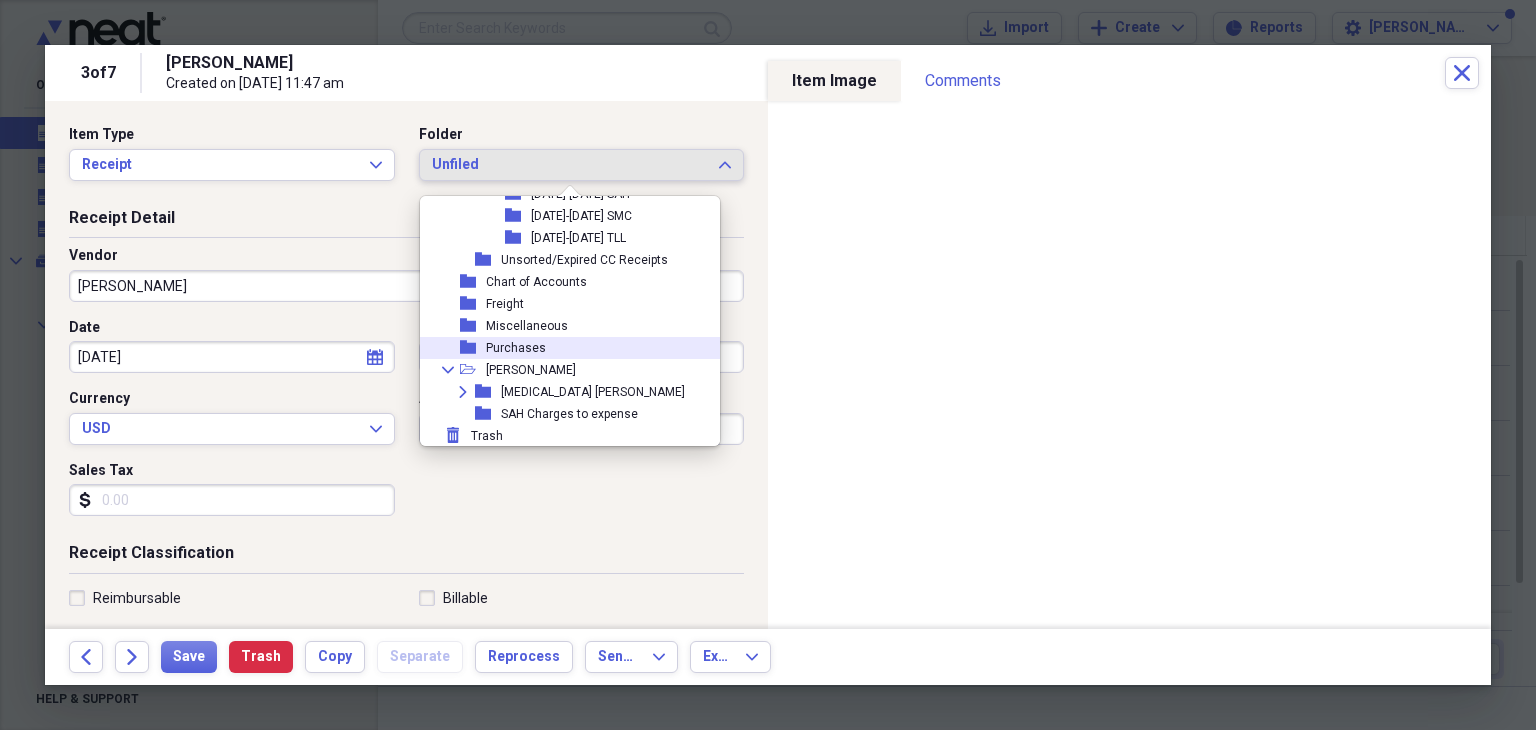 click on "Purchases" at bounding box center (516, 348) 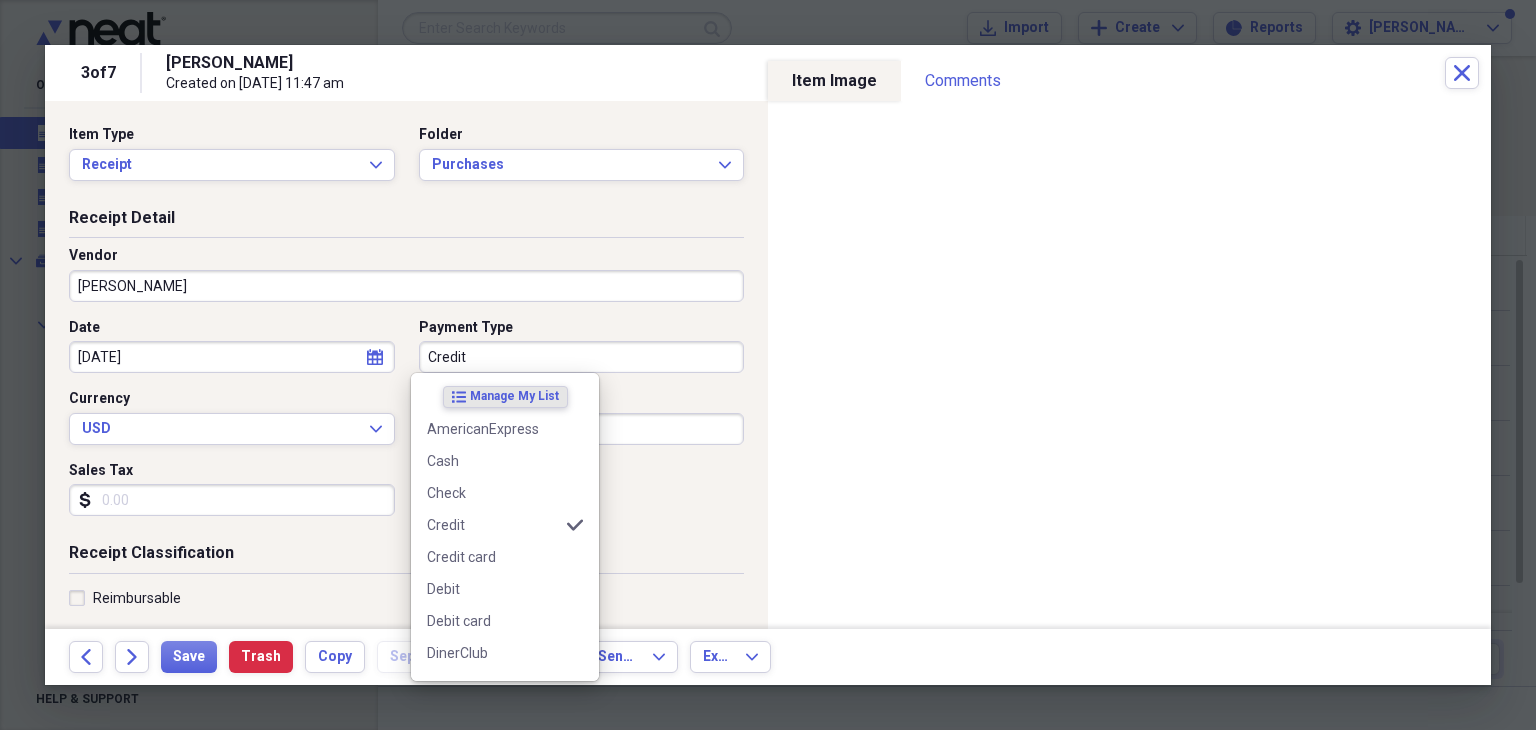 click on "Credit" at bounding box center (582, 357) 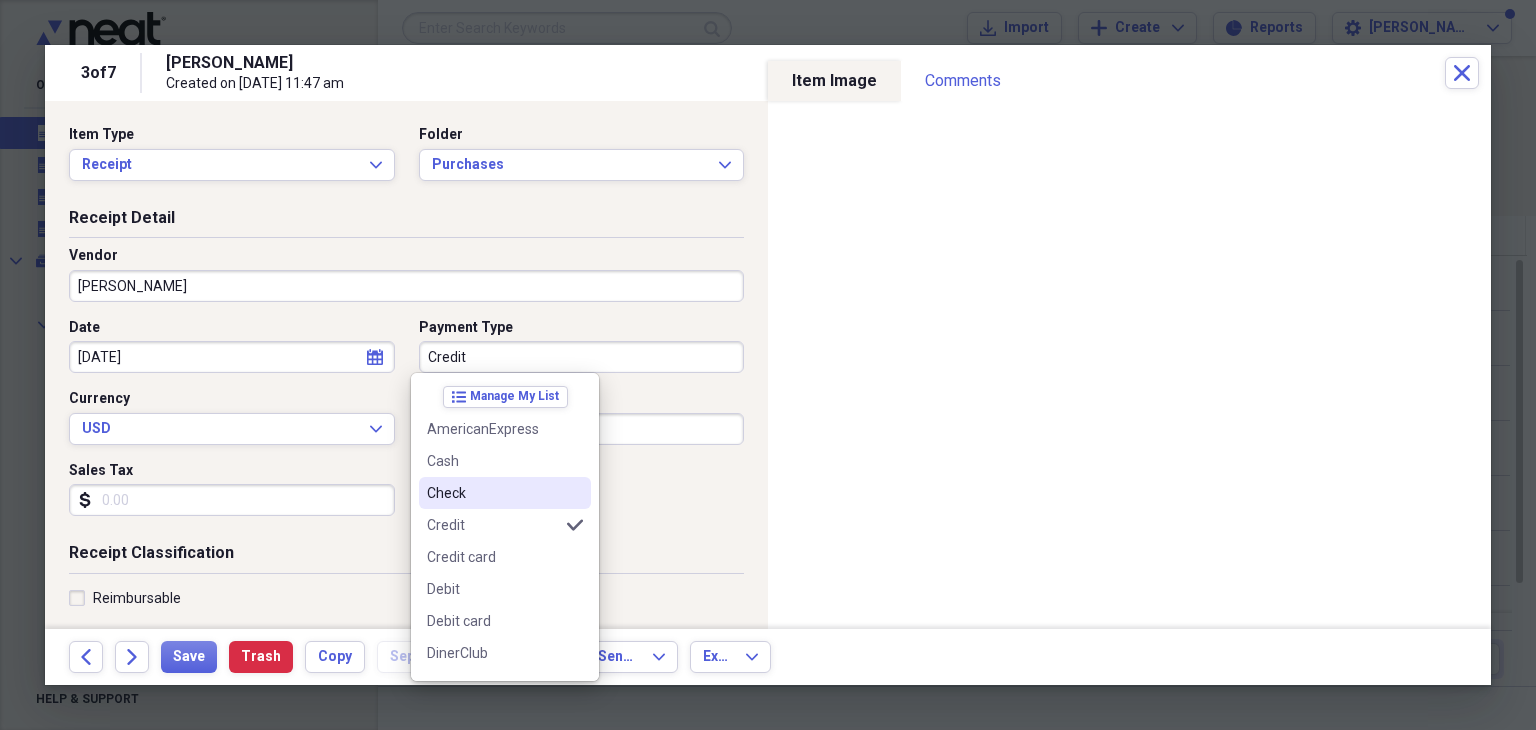click on "Check" at bounding box center (493, 493) 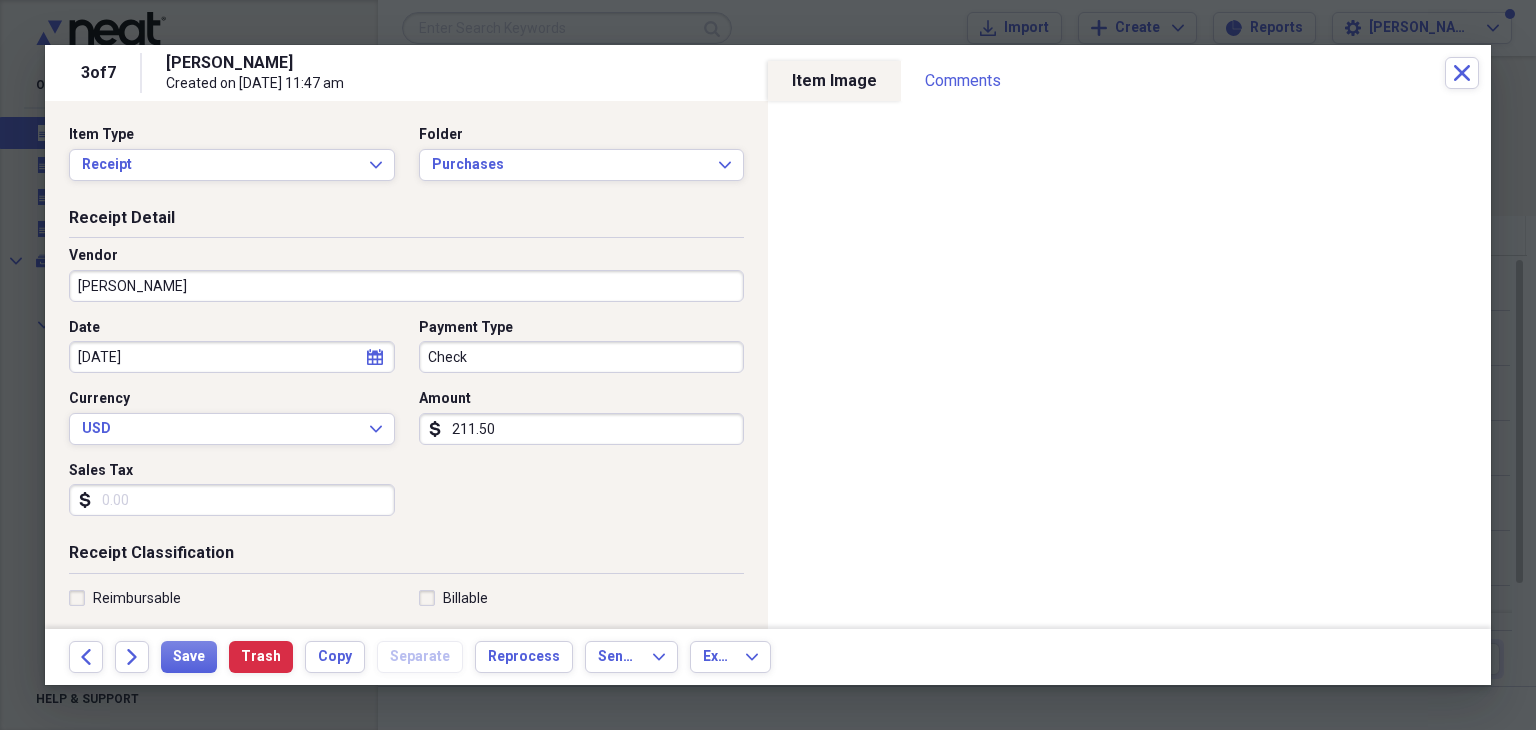 scroll, scrollTop: 100, scrollLeft: 0, axis: vertical 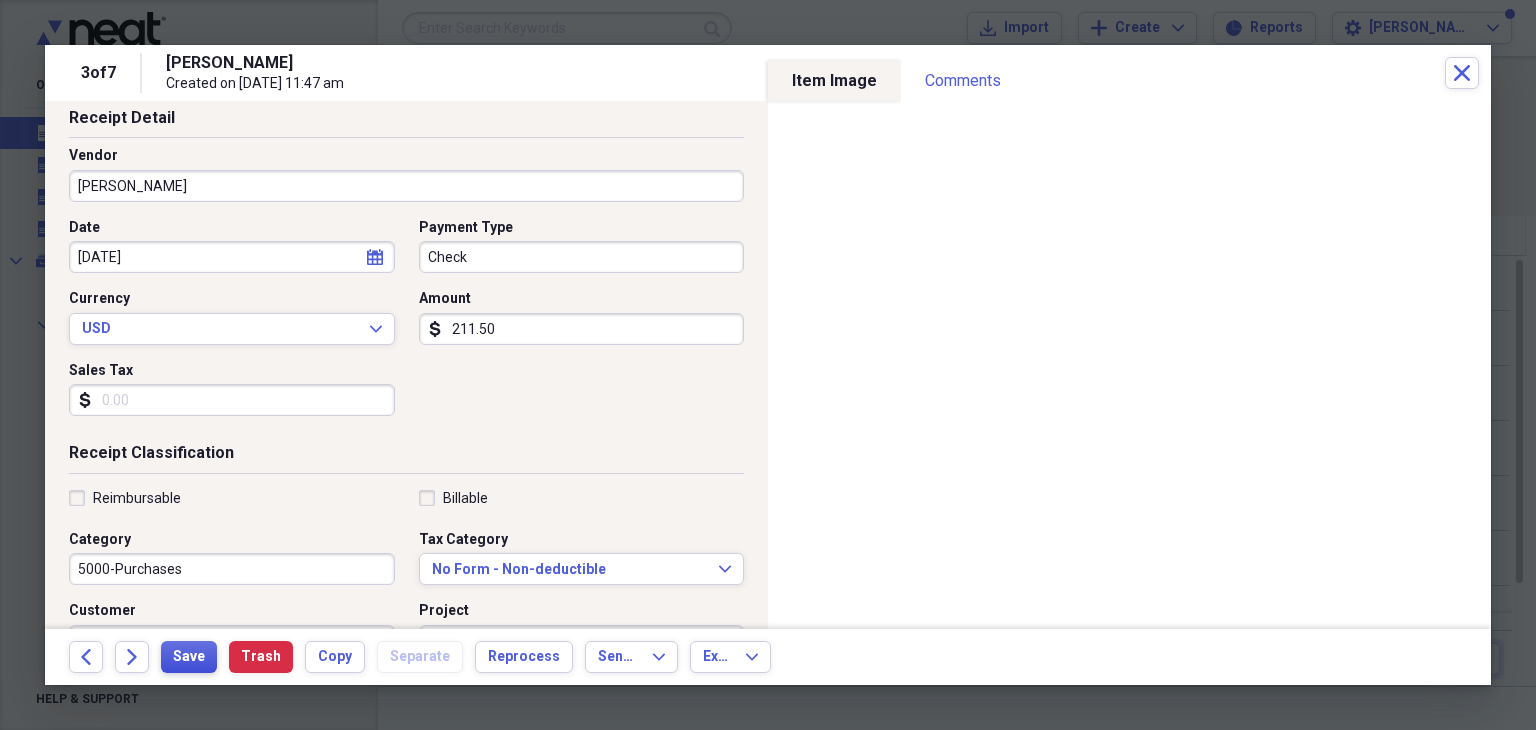 click on "Save" at bounding box center (189, 657) 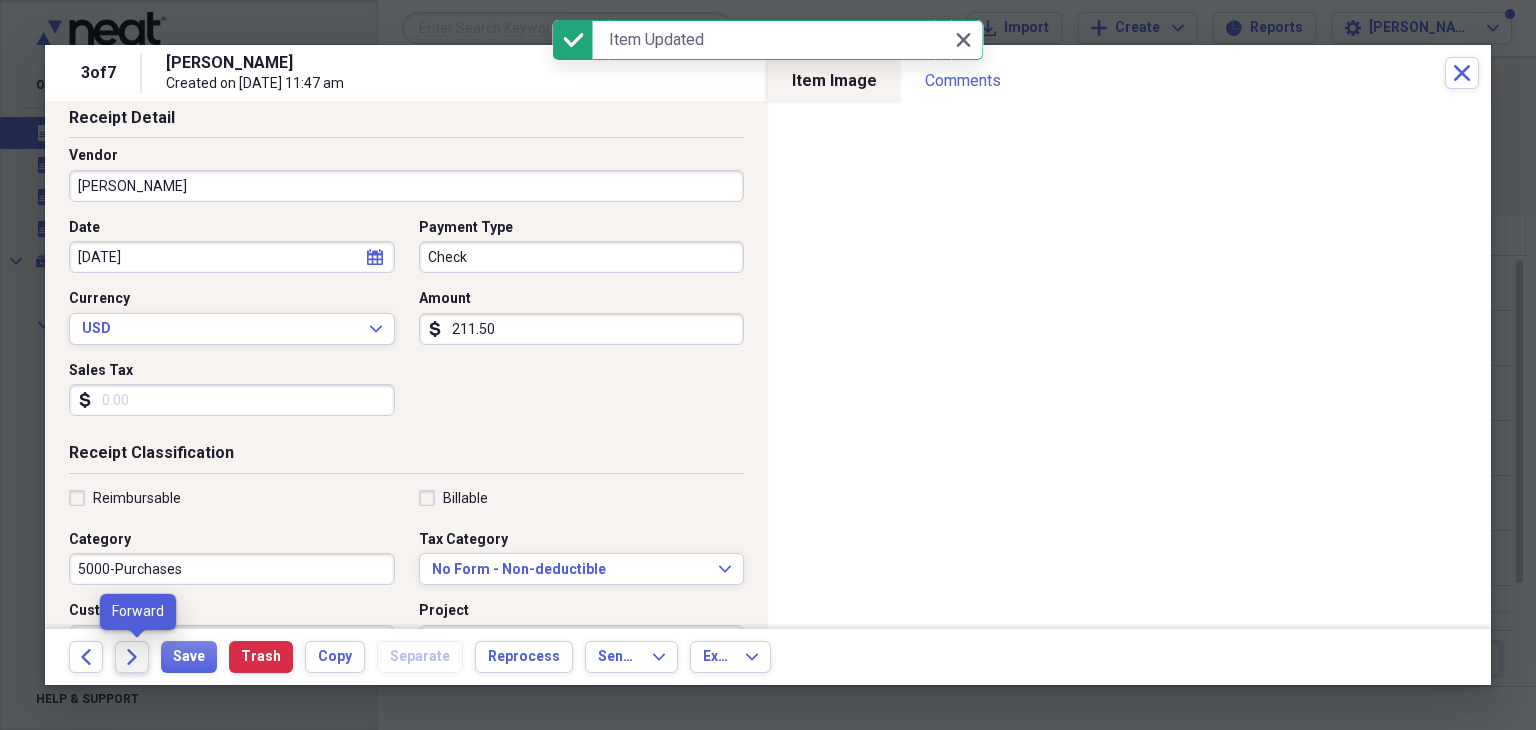 click 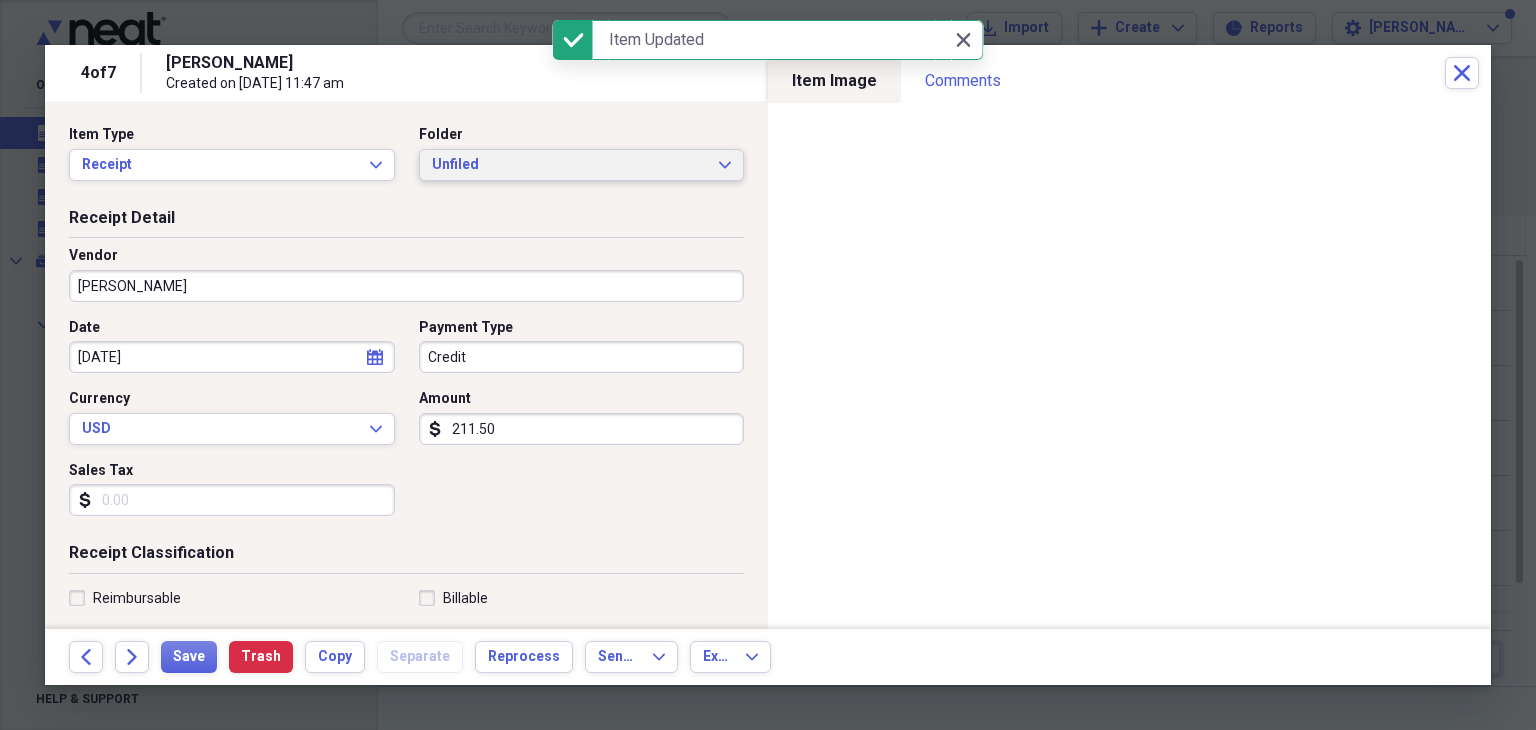 click on "Unfiled" at bounding box center (570, 165) 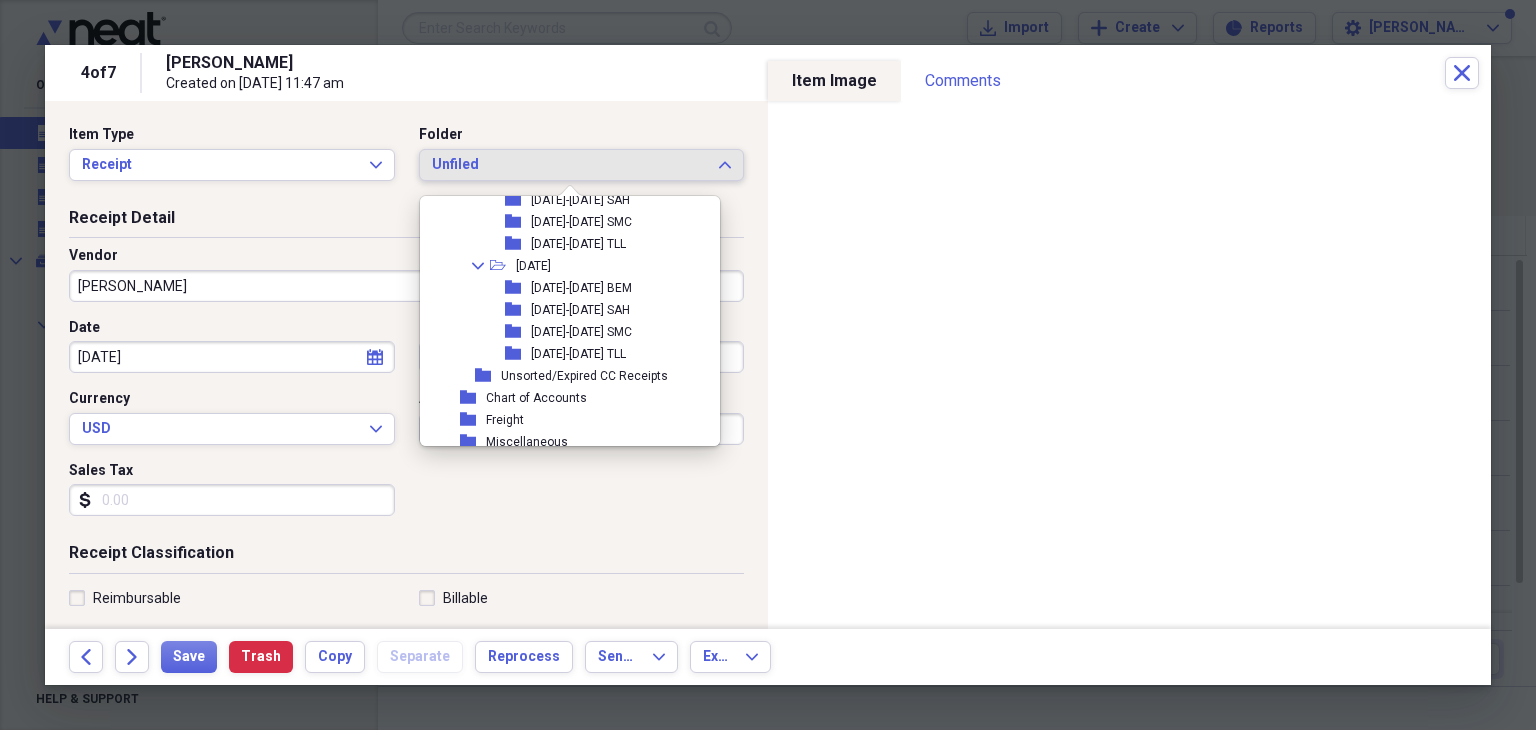 scroll, scrollTop: 900, scrollLeft: 0, axis: vertical 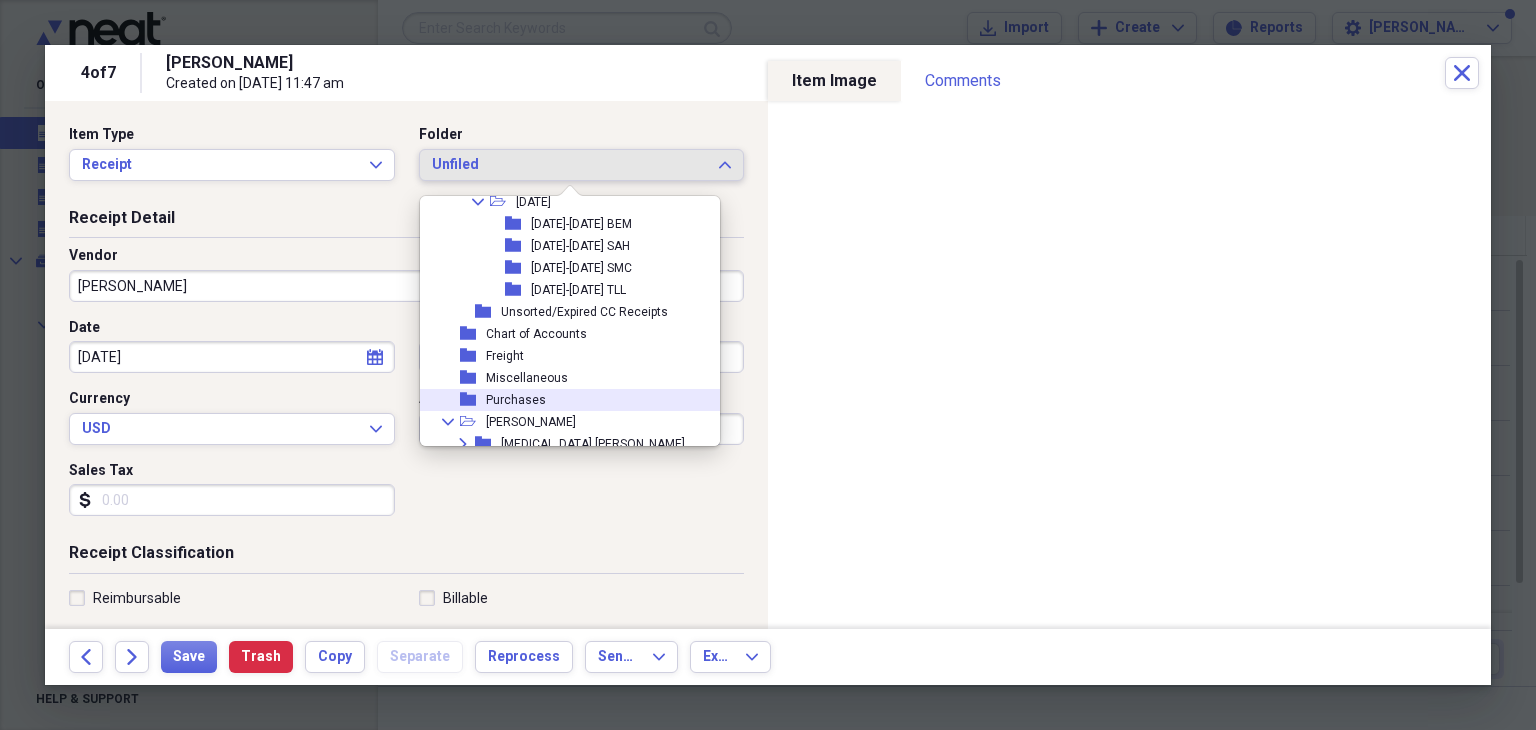 click on "Purchases" at bounding box center [516, 400] 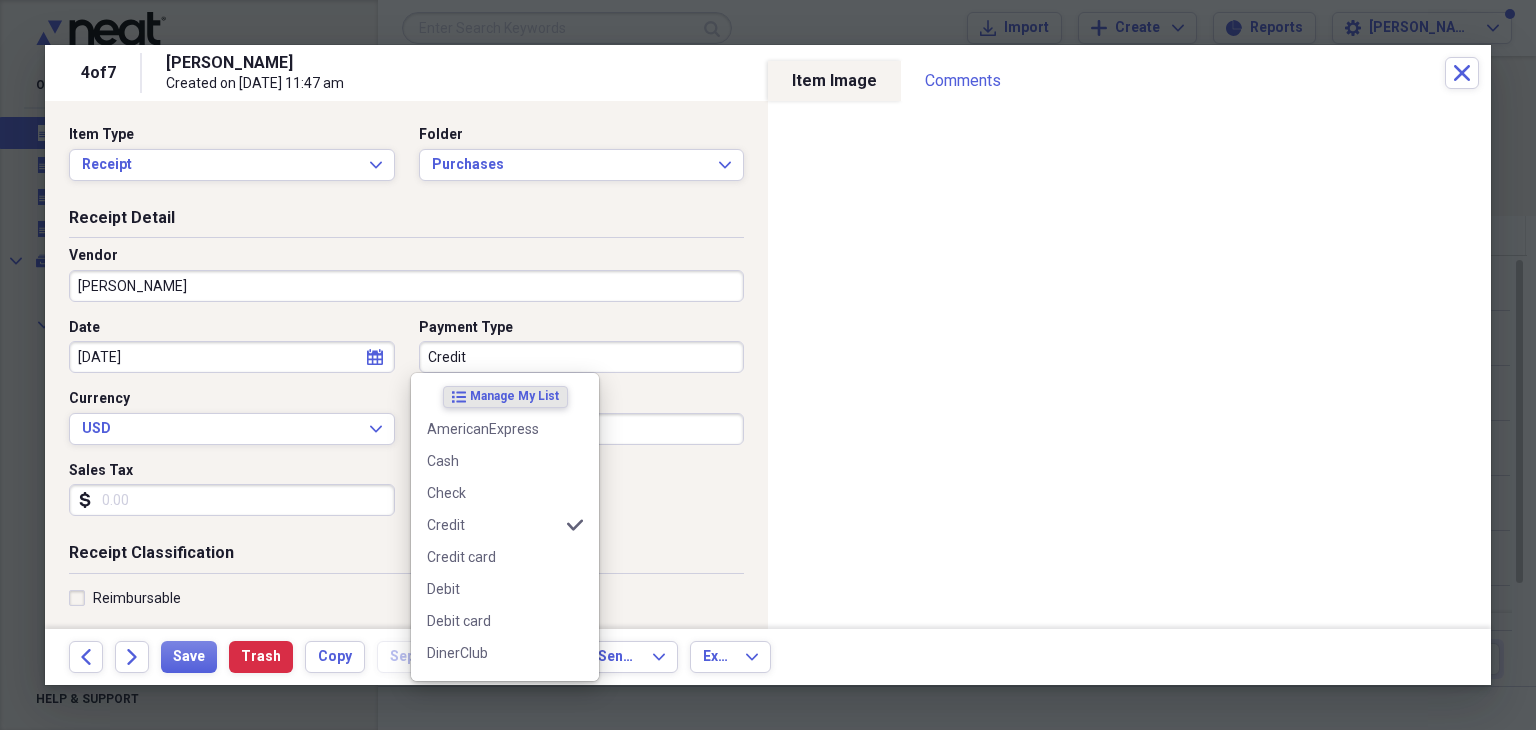 click on "Credit" at bounding box center [582, 357] 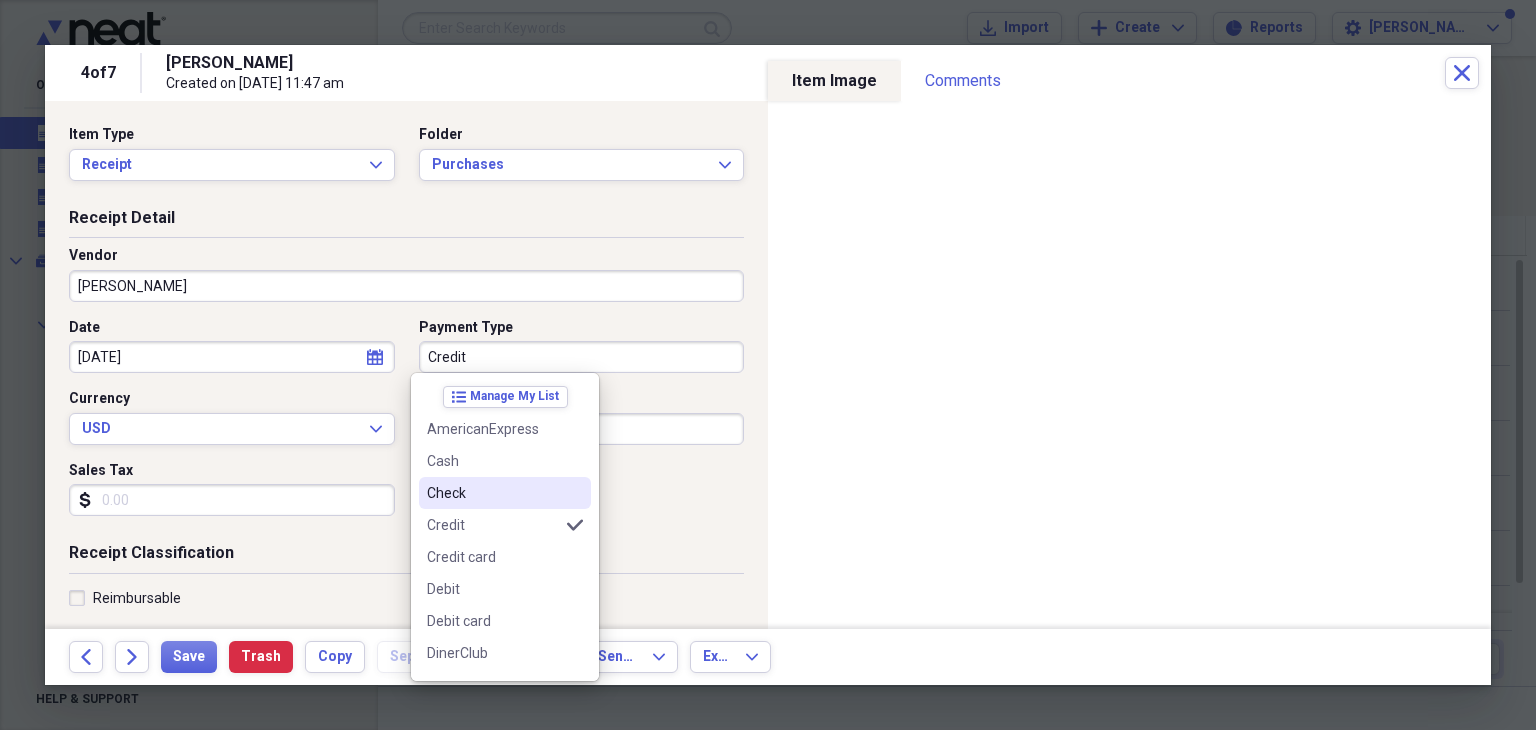 click on "Check" at bounding box center (493, 493) 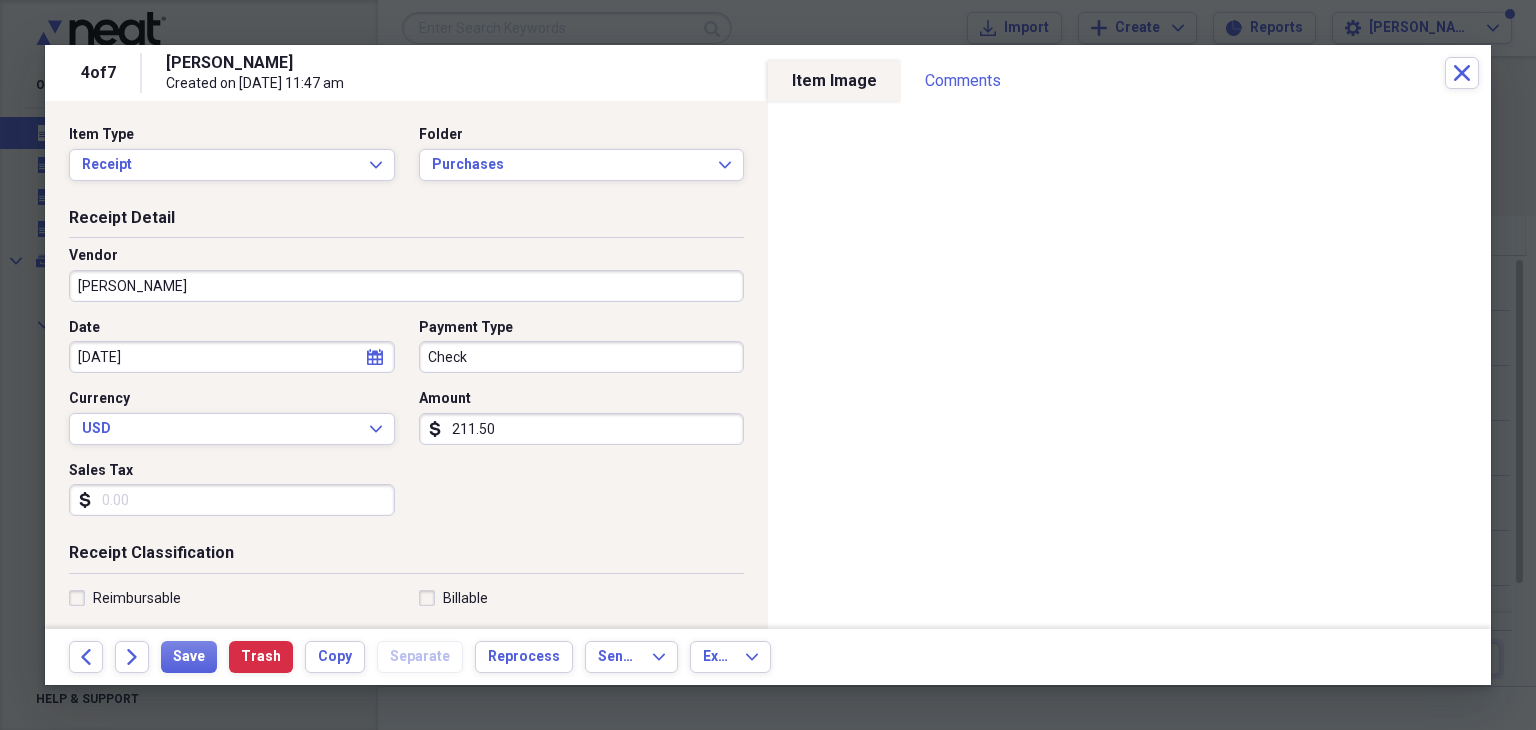 scroll, scrollTop: 100, scrollLeft: 0, axis: vertical 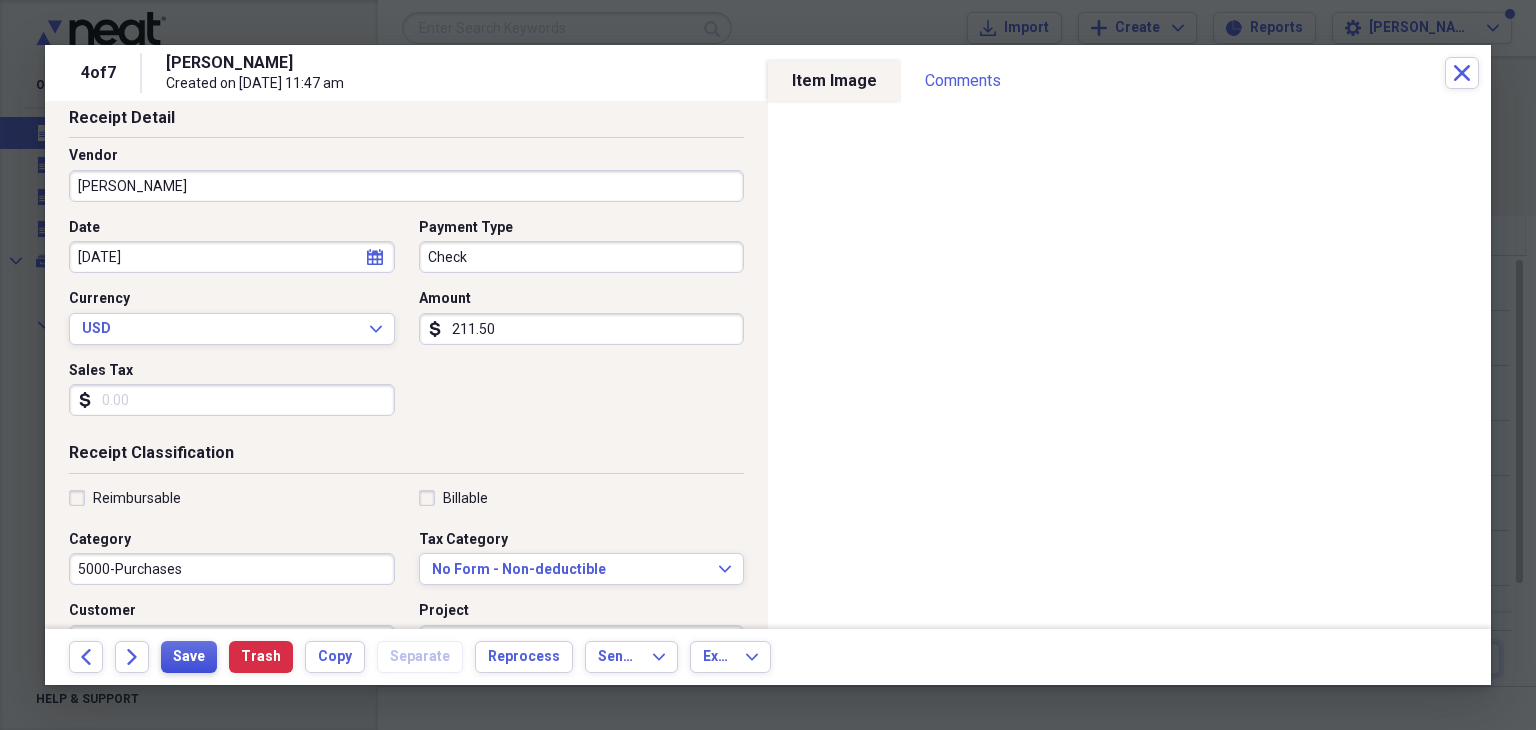 click on "Save" at bounding box center [189, 657] 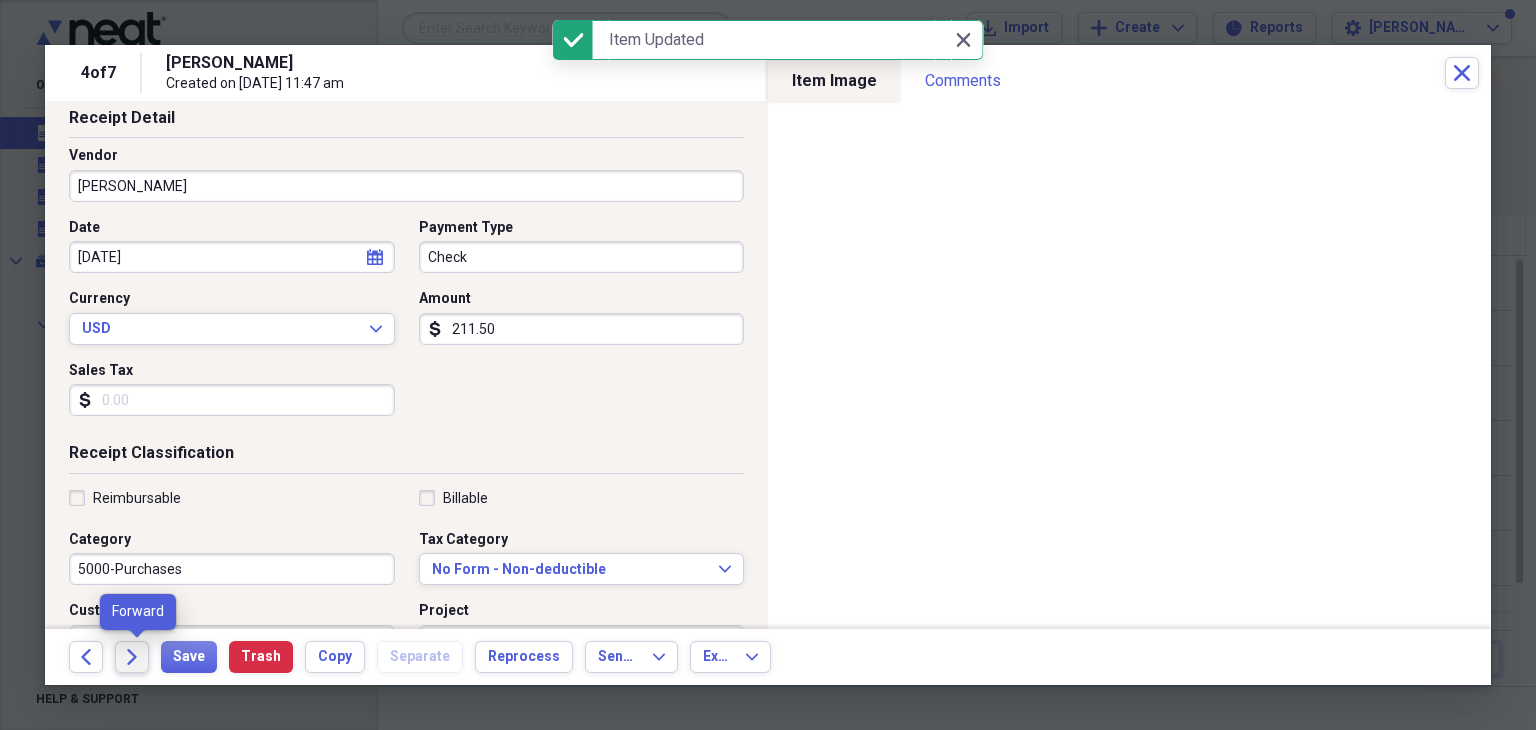 click on "Forward" 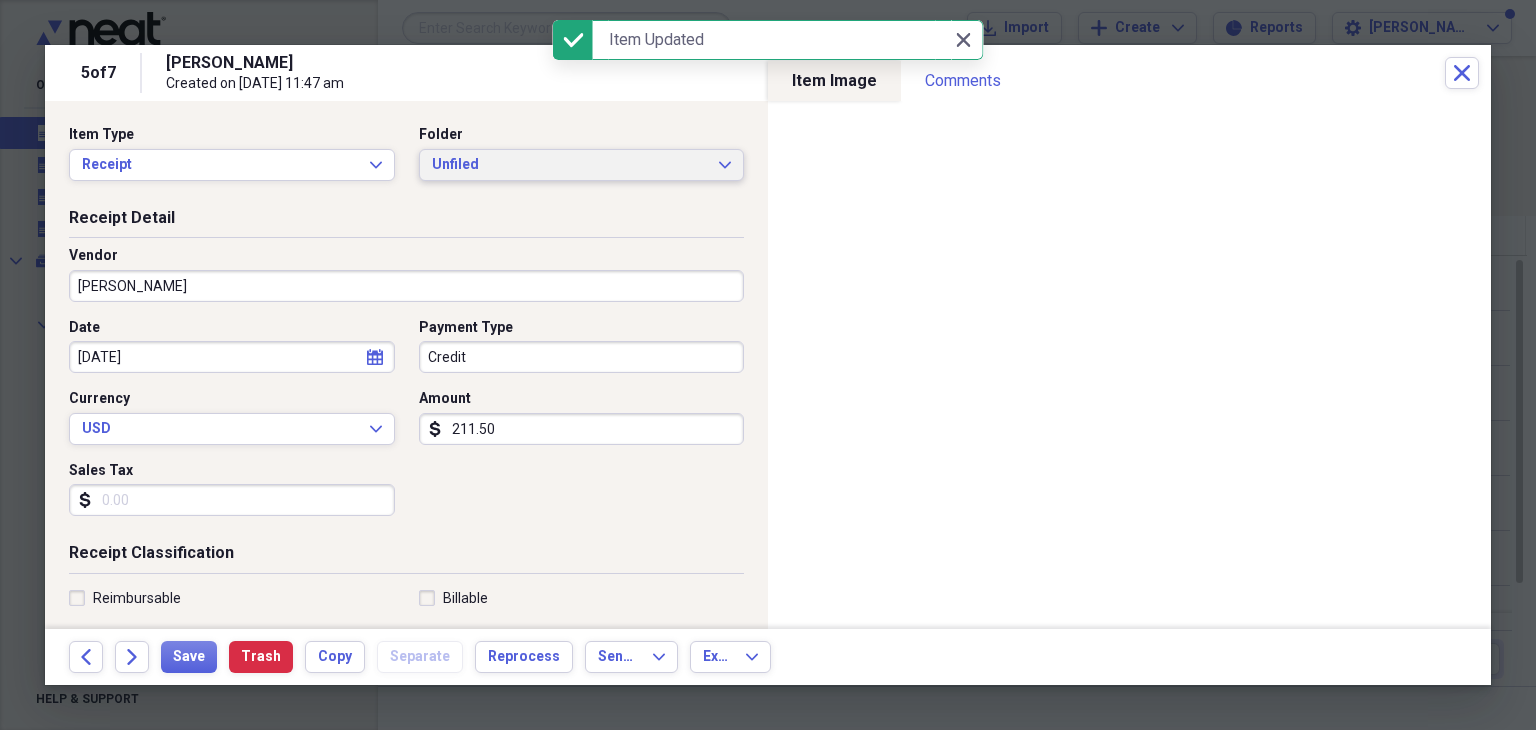 click on "Unfiled" at bounding box center [570, 165] 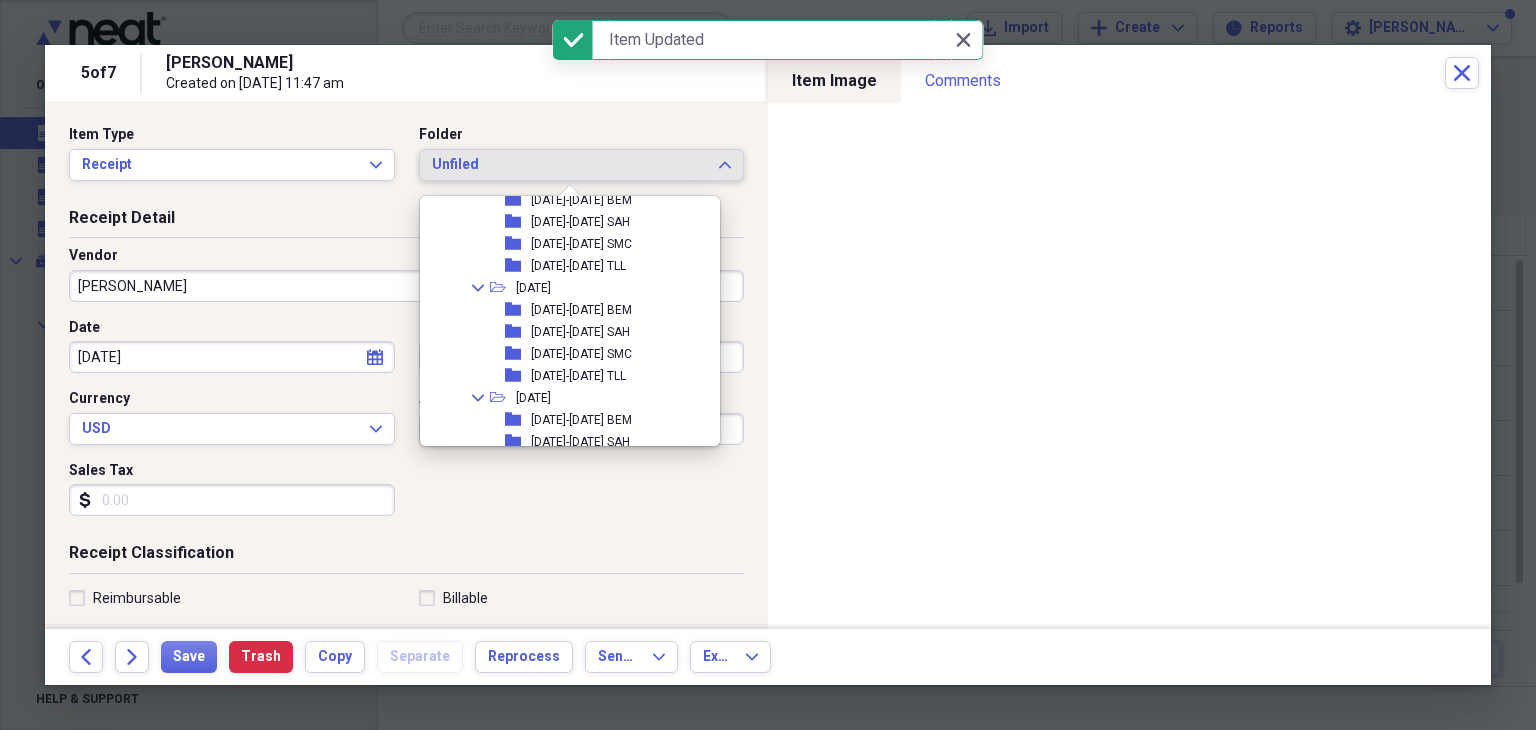 scroll, scrollTop: 900, scrollLeft: 0, axis: vertical 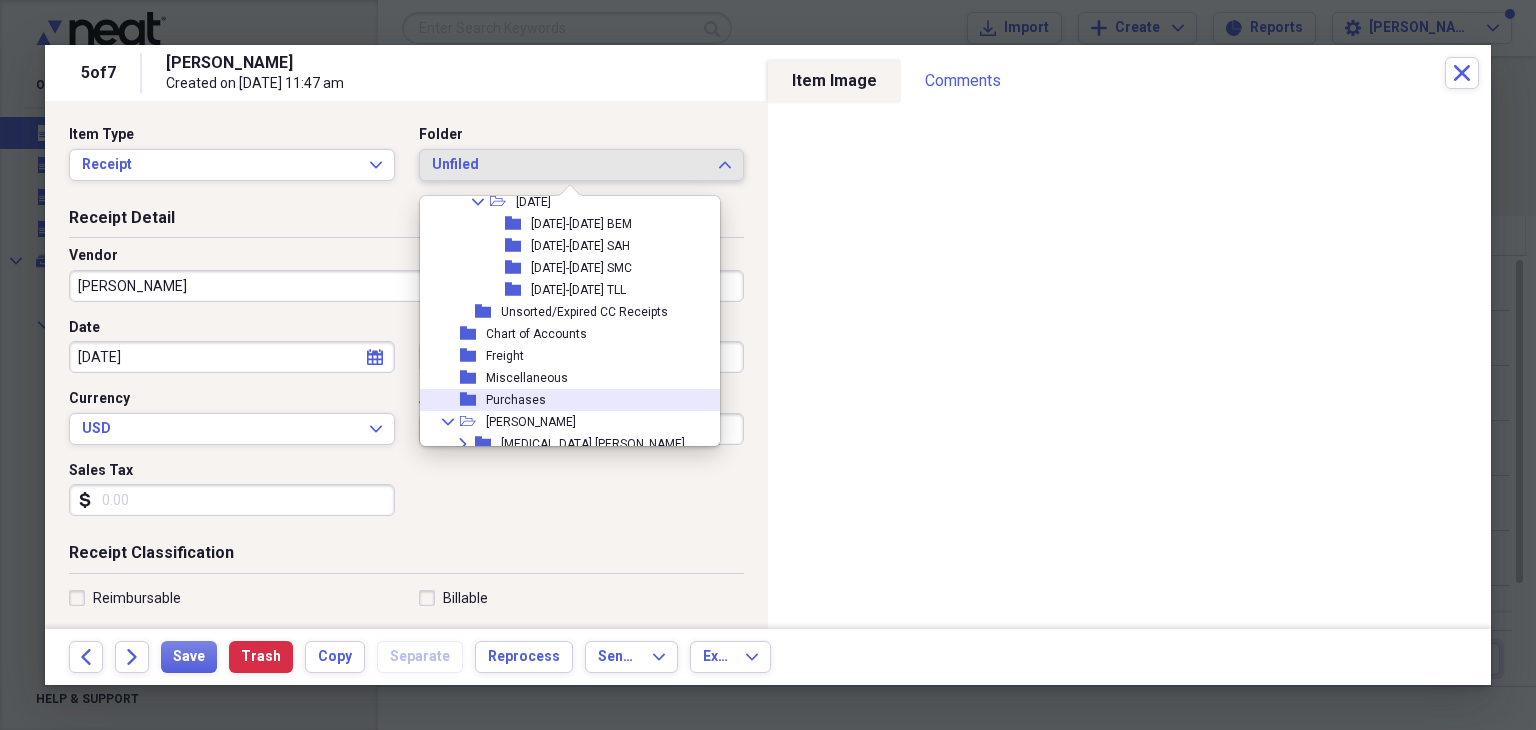 click on "Purchases" at bounding box center (516, 400) 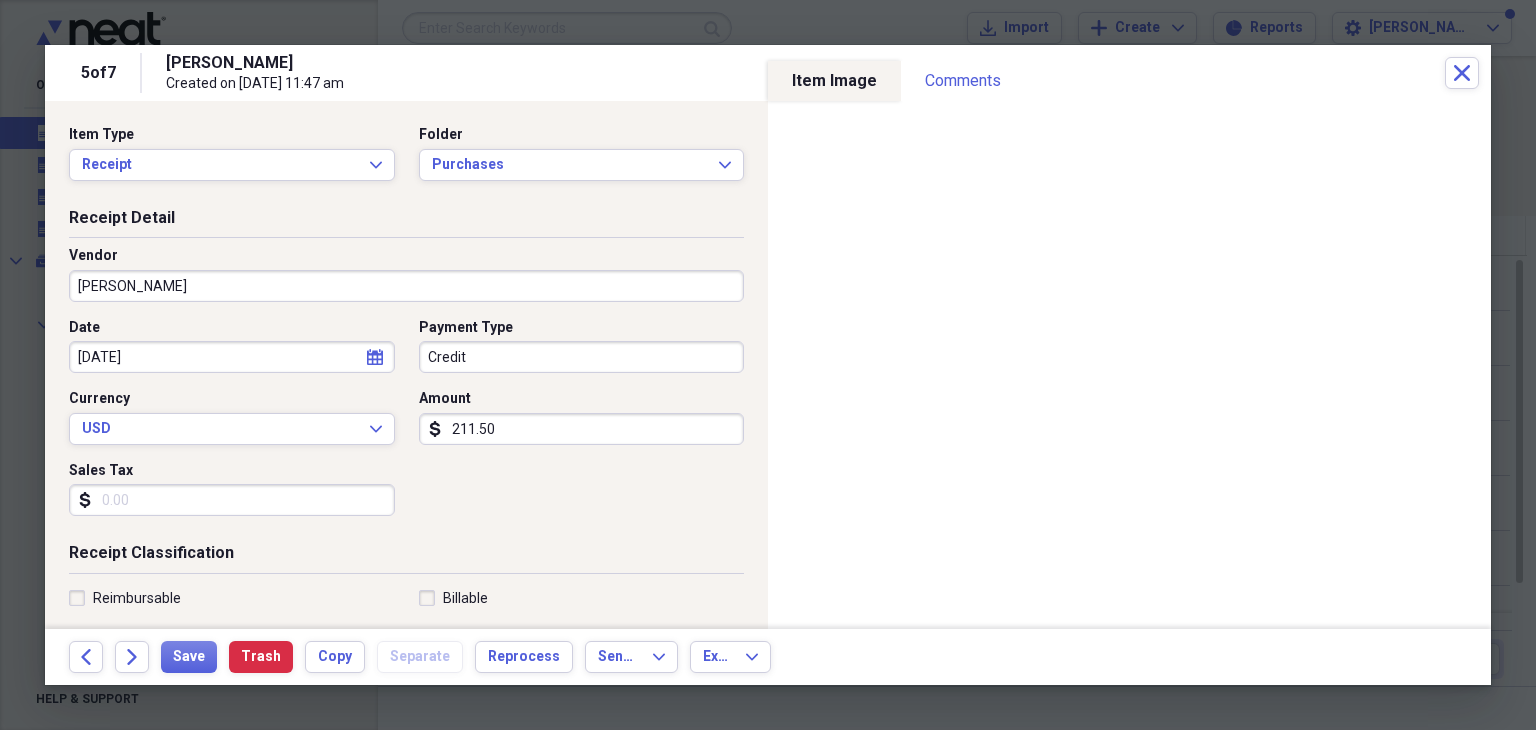 click on "Credit" at bounding box center [582, 357] 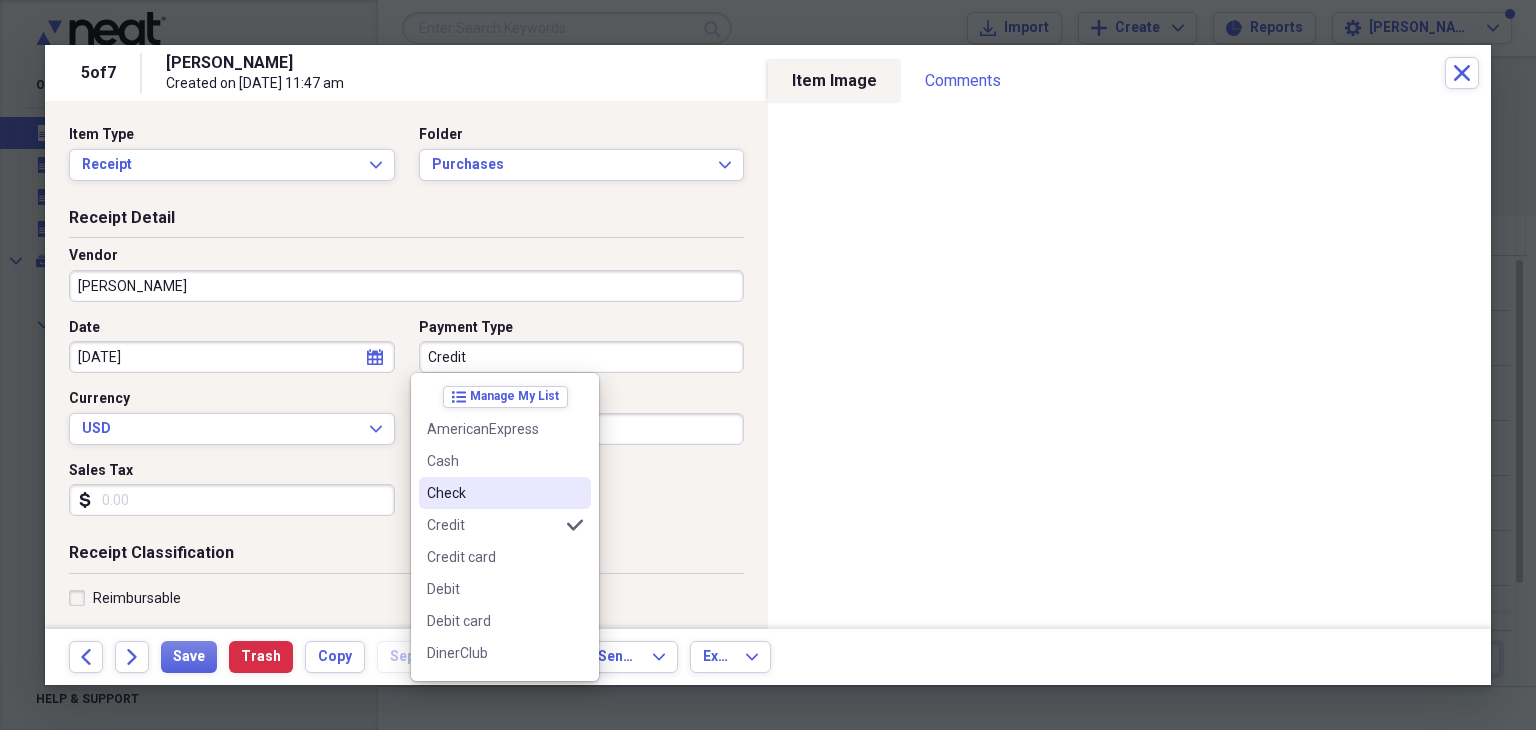 click on "Check" at bounding box center [493, 493] 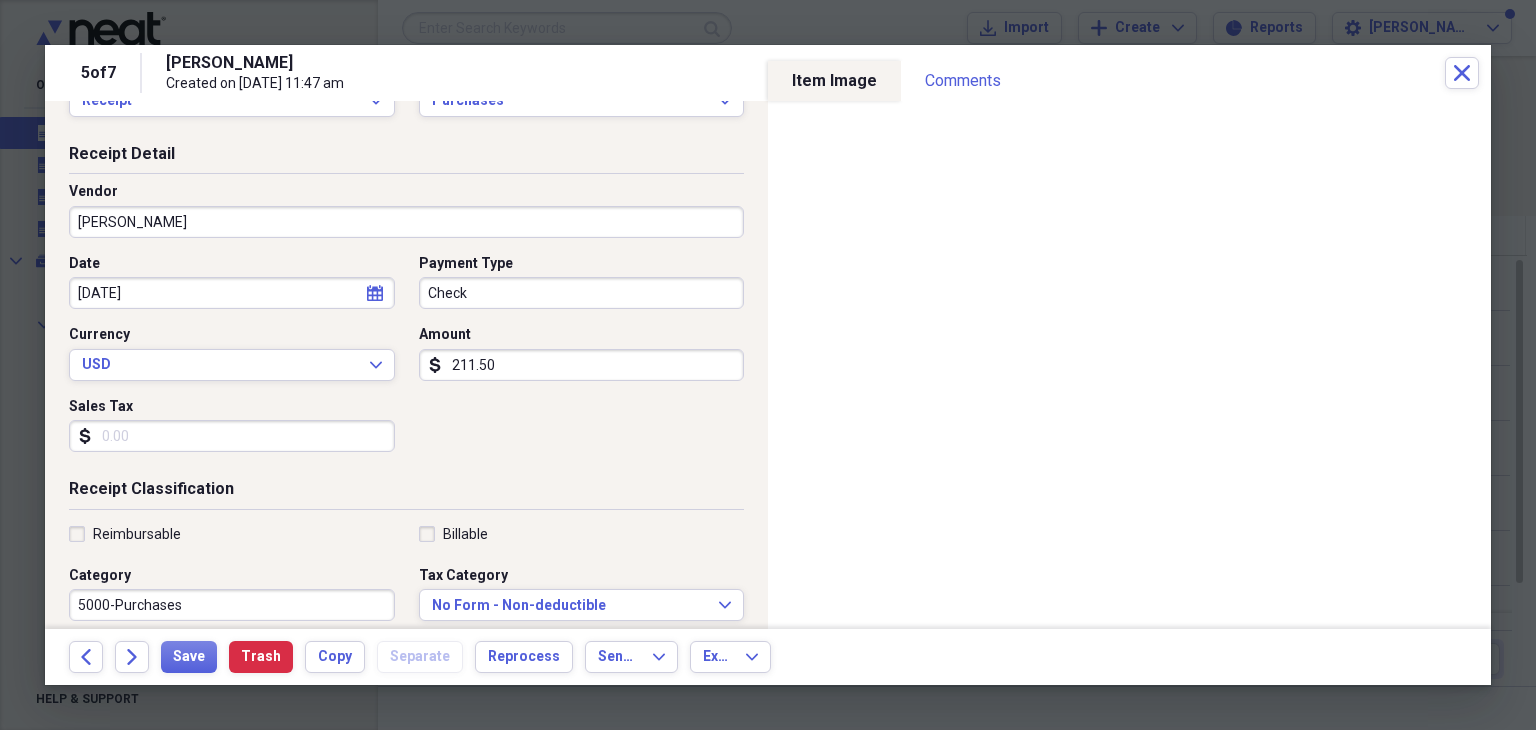scroll, scrollTop: 100, scrollLeft: 0, axis: vertical 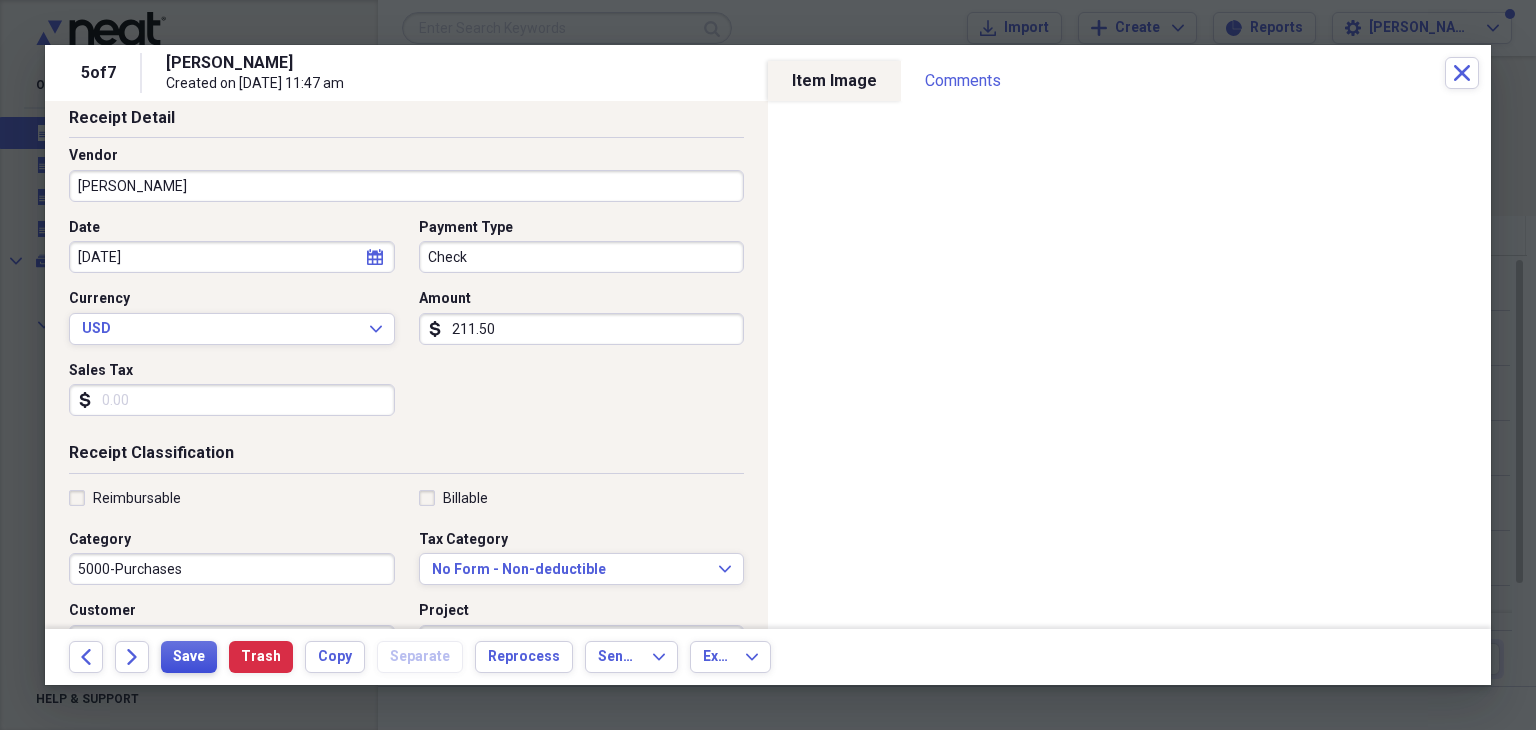click on "Save" at bounding box center [189, 657] 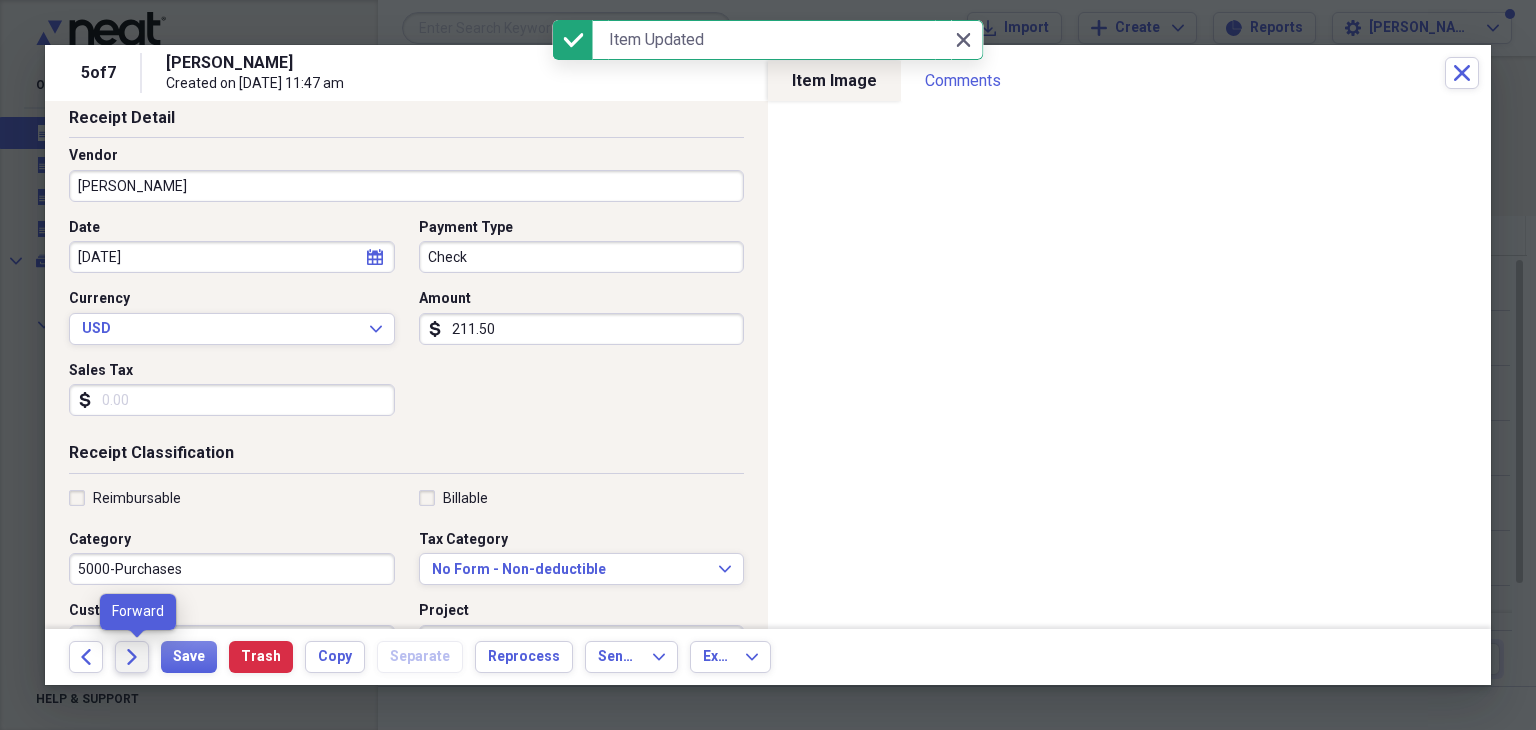 click on "Forward" 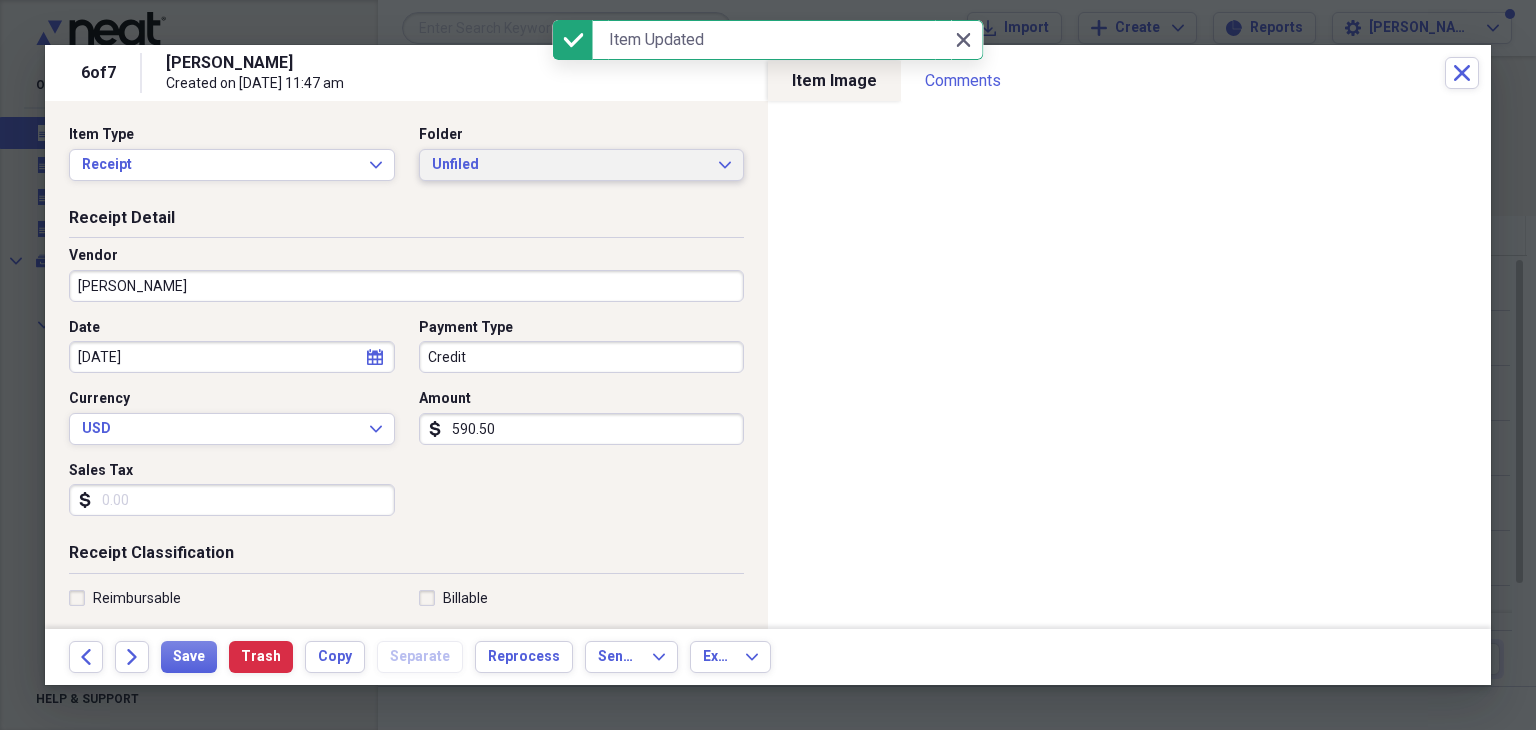 click on "Unfiled" at bounding box center (570, 165) 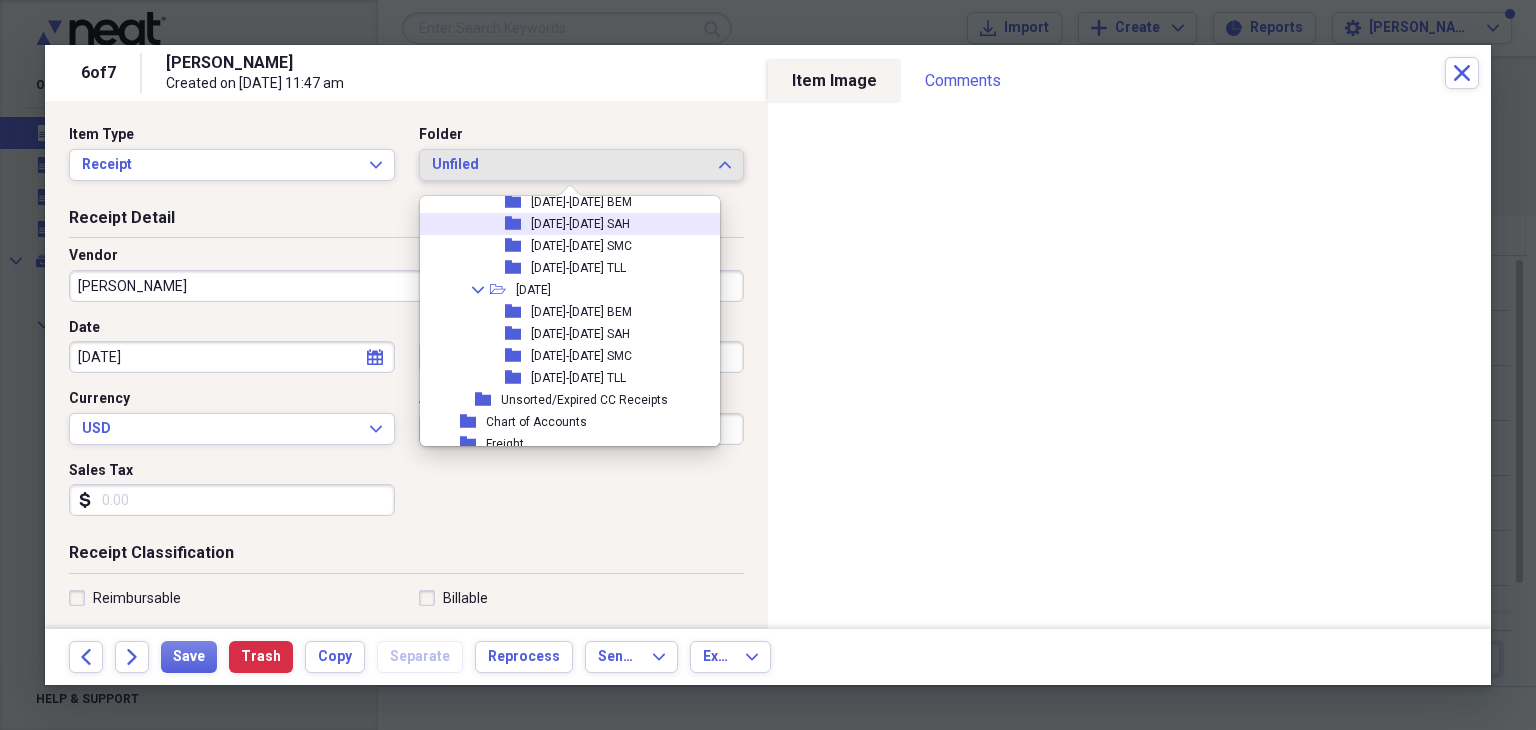 scroll, scrollTop: 952, scrollLeft: 0, axis: vertical 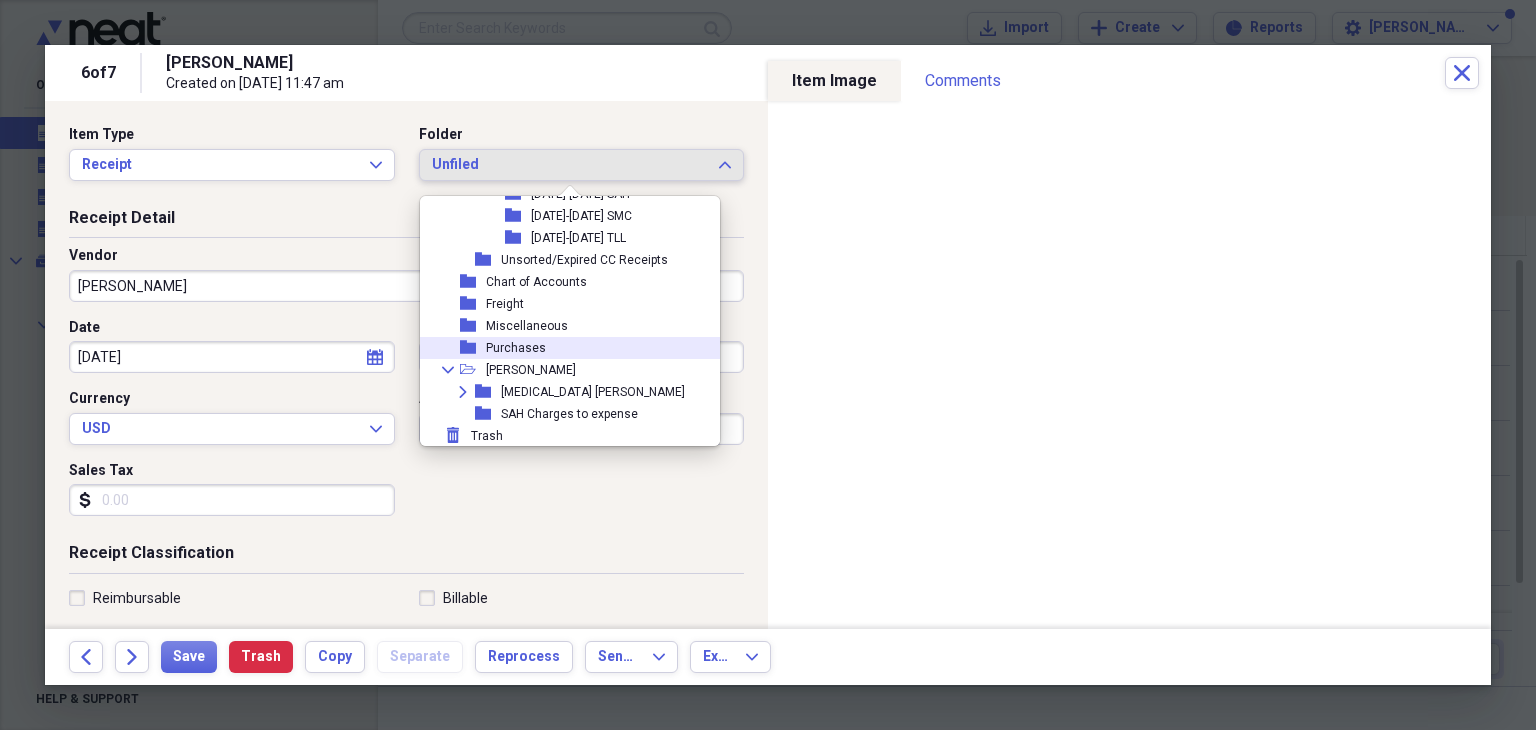 click on "Purchases" at bounding box center (516, 348) 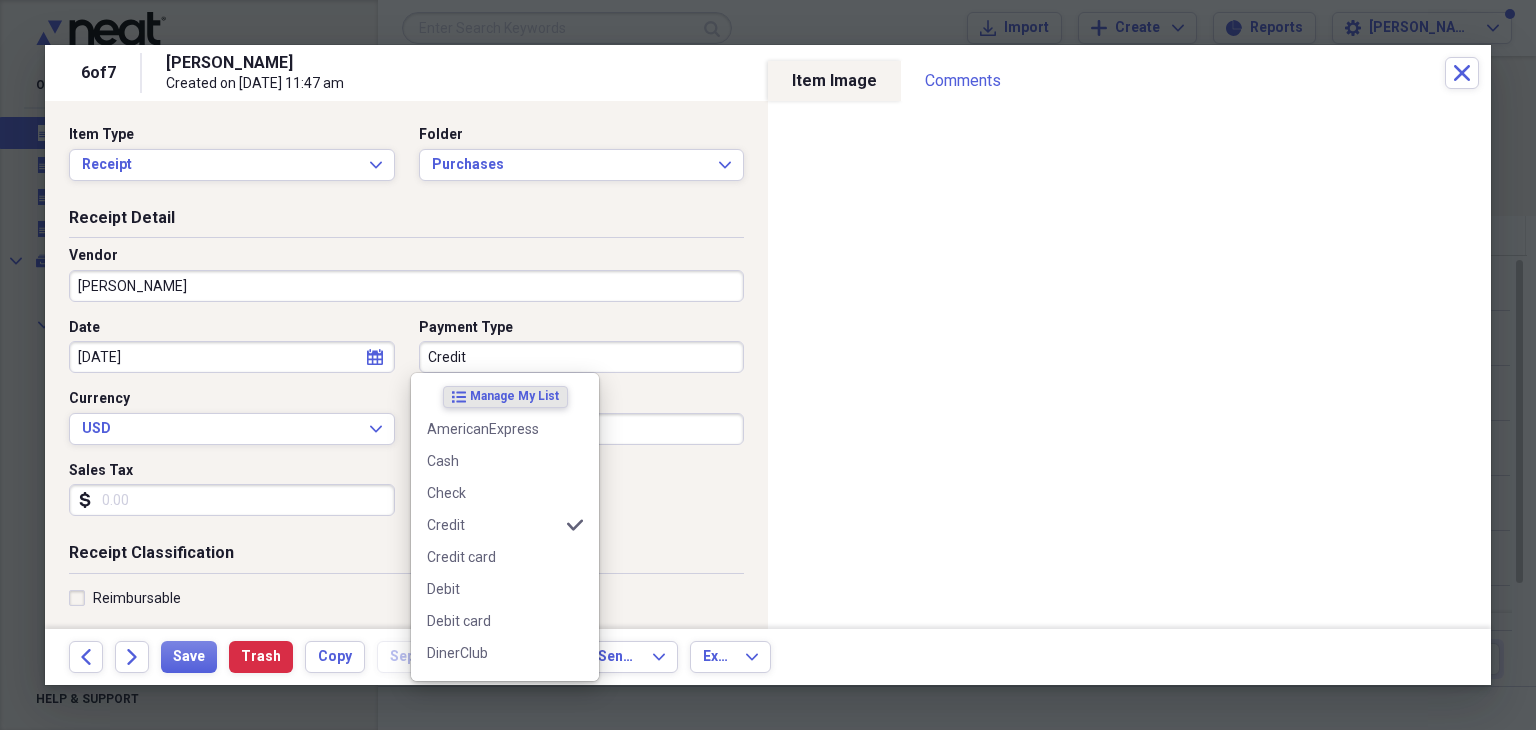 click on "Credit" at bounding box center [582, 357] 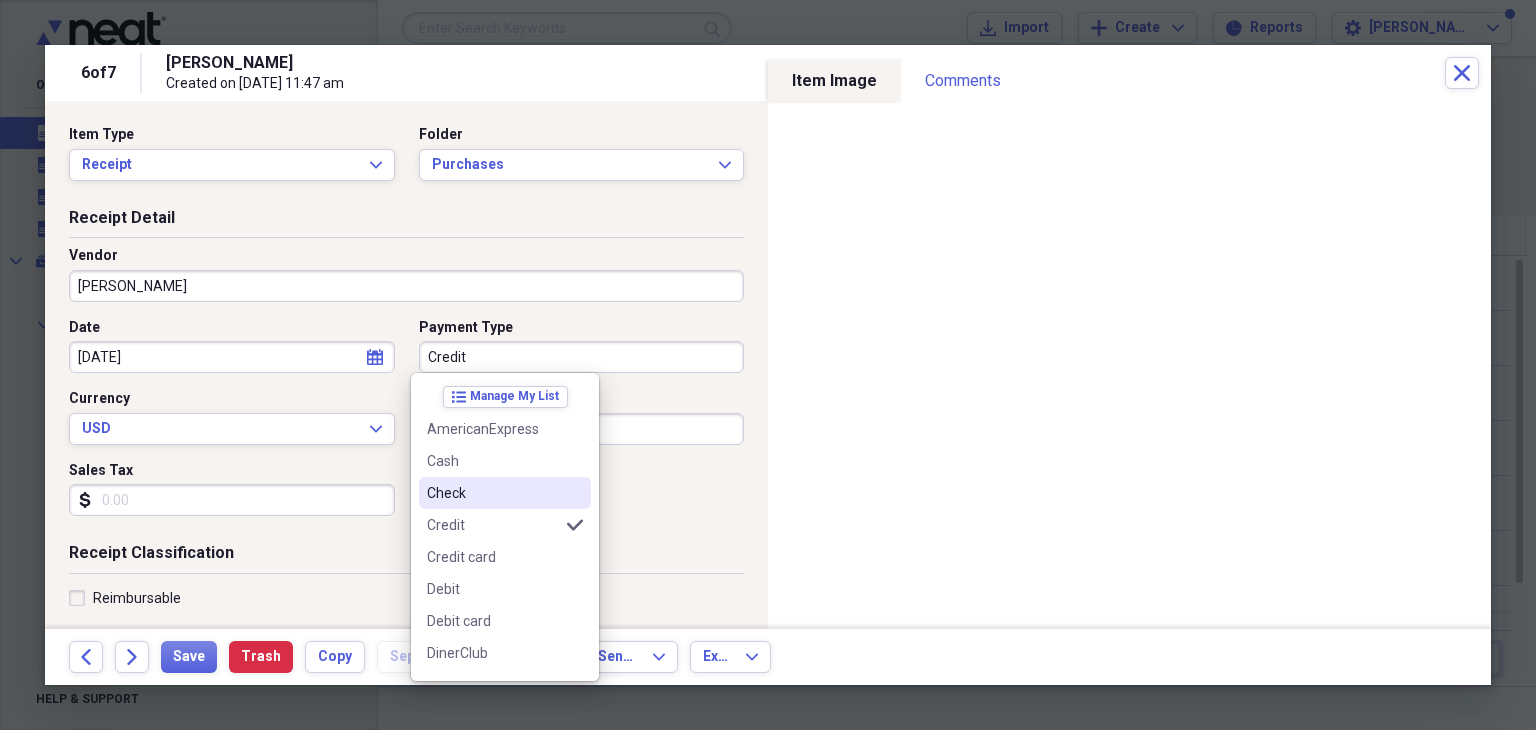 click on "Check" at bounding box center [493, 493] 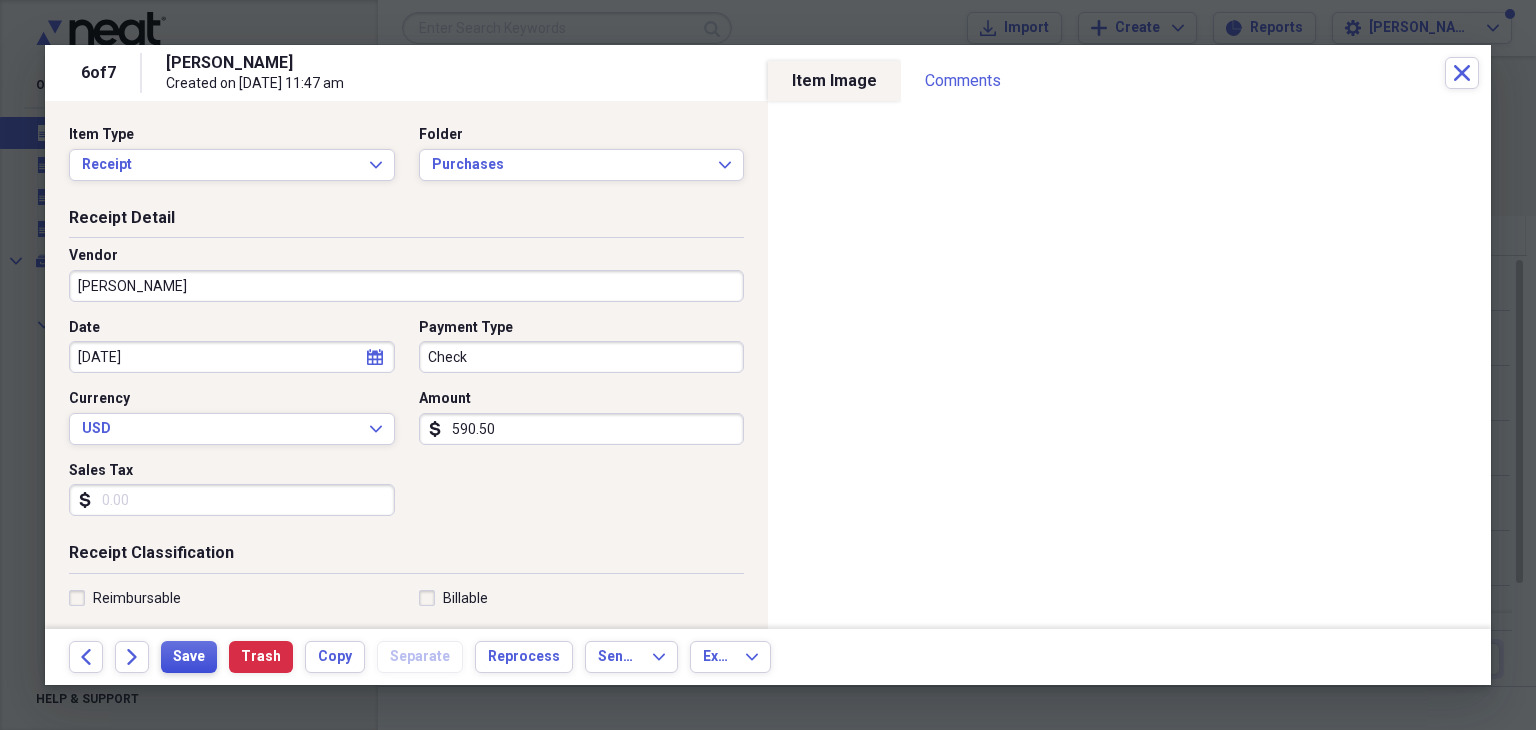 click on "Save" at bounding box center (189, 657) 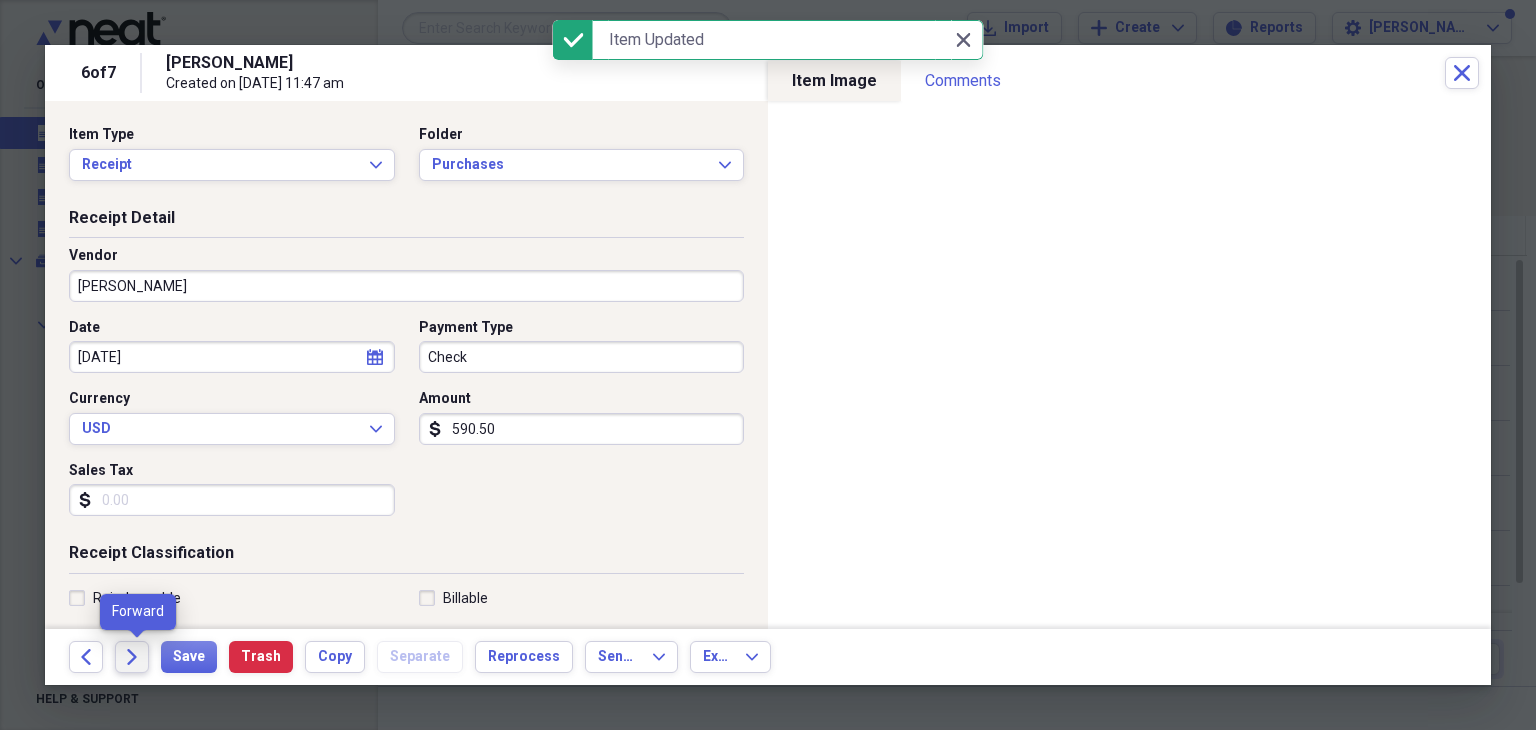 click on "Forward" at bounding box center [132, 657] 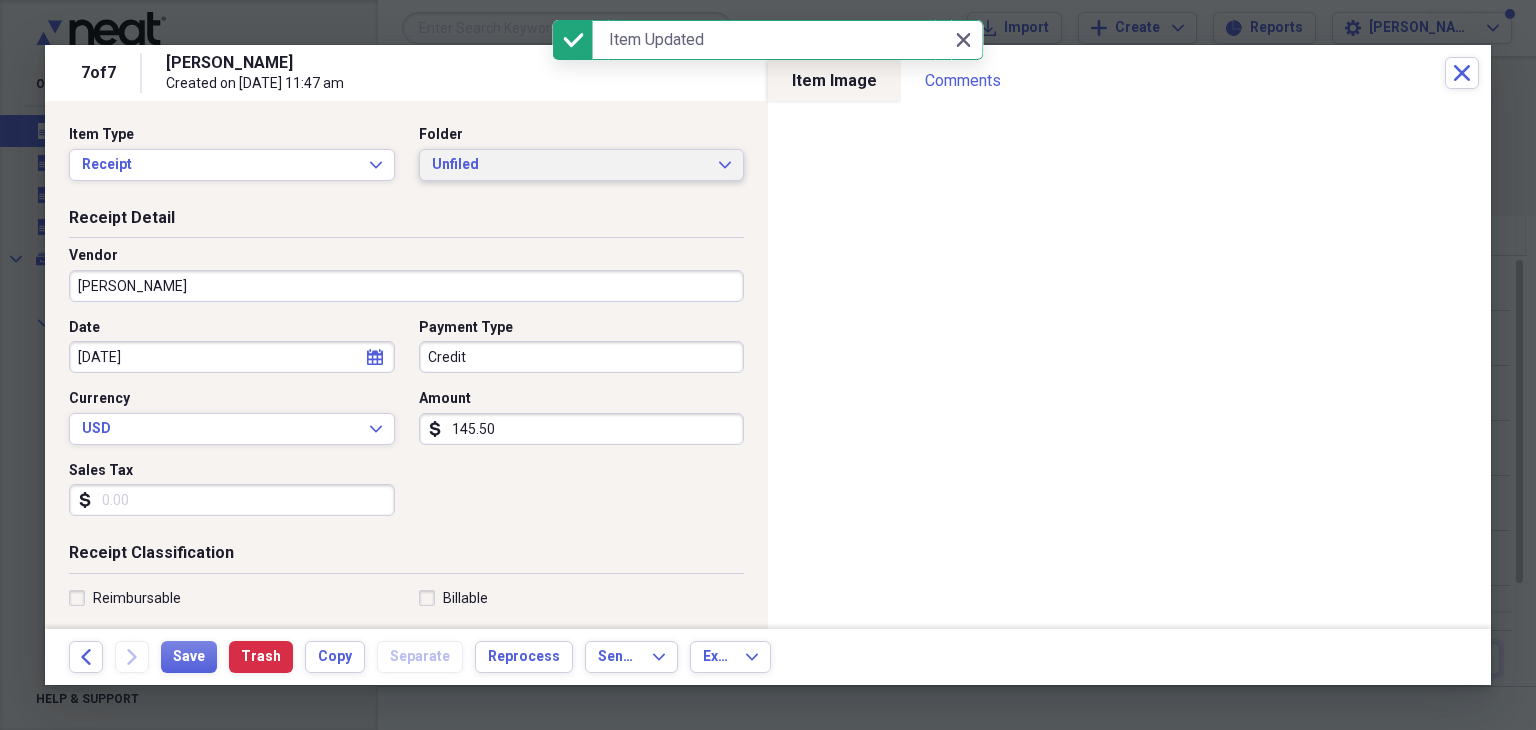 click on "Unfiled" at bounding box center (570, 165) 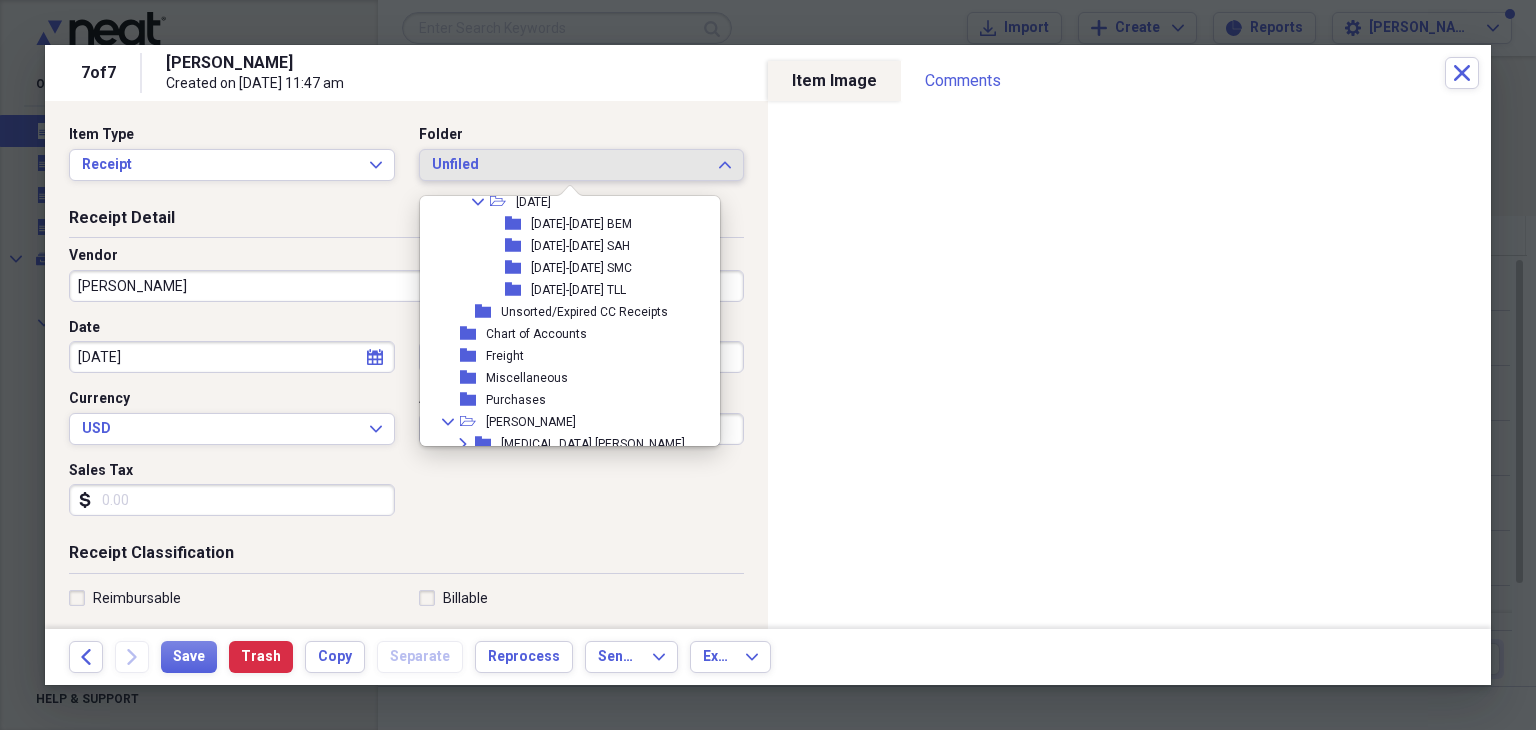 scroll, scrollTop: 952, scrollLeft: 0, axis: vertical 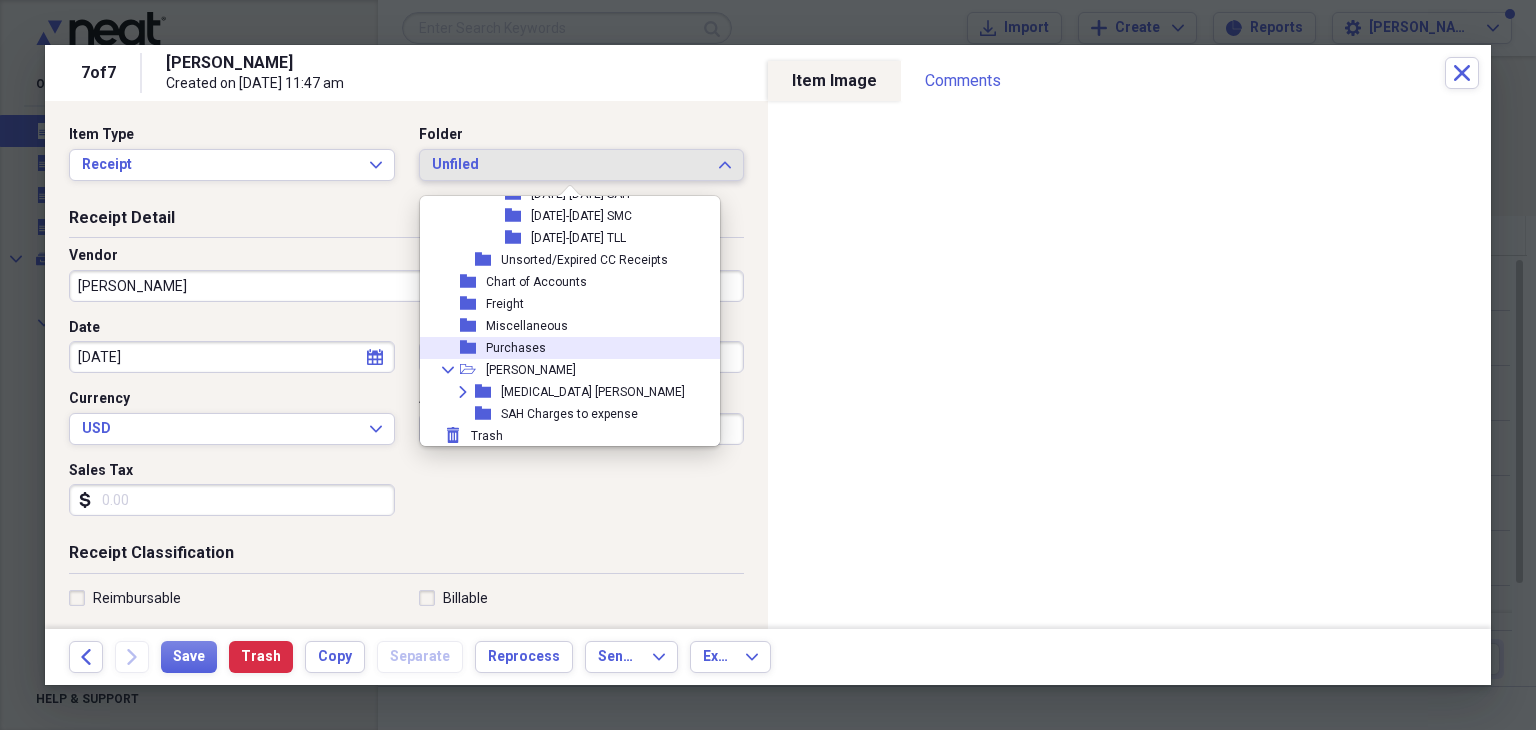 click on "folder Purchases" at bounding box center (562, 348) 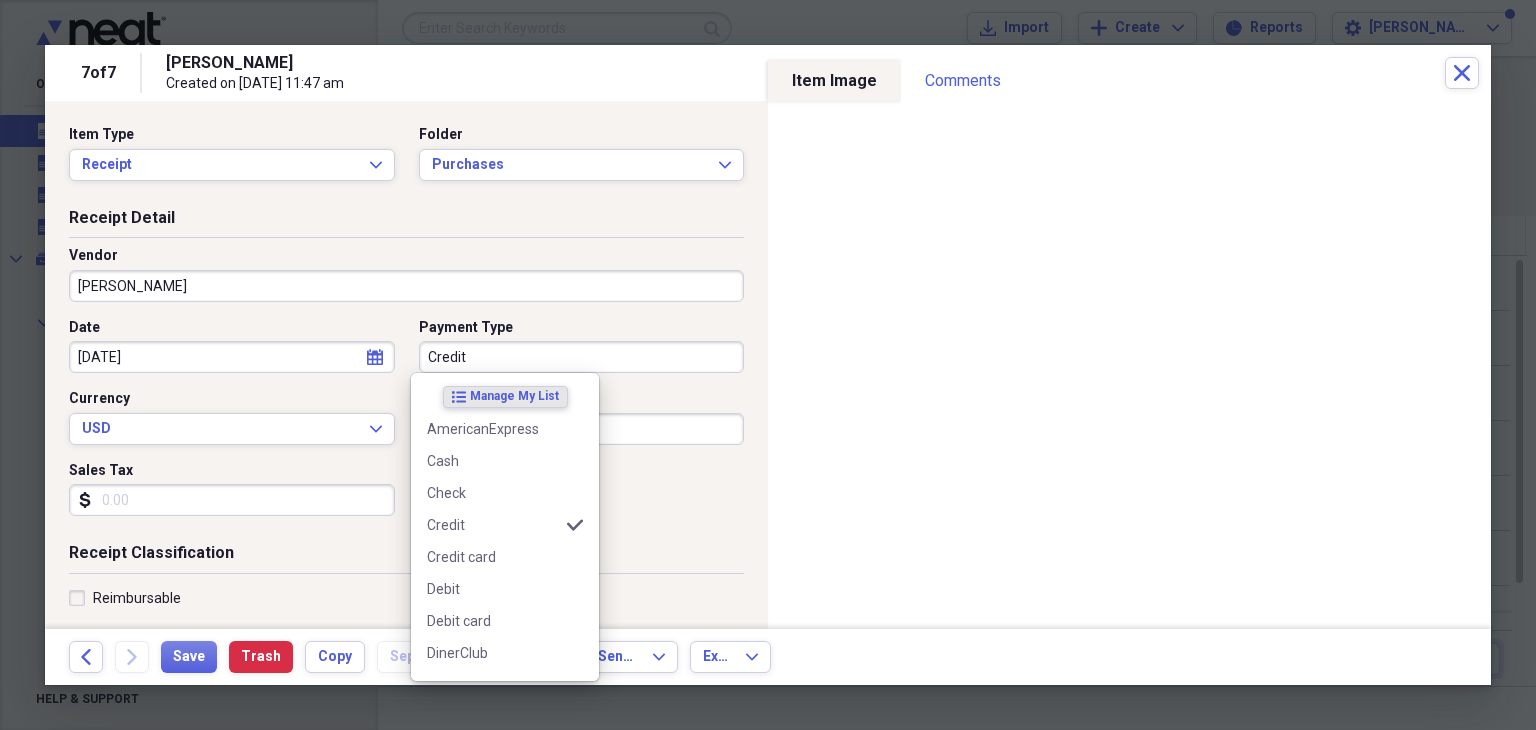 click on "Credit" at bounding box center [582, 357] 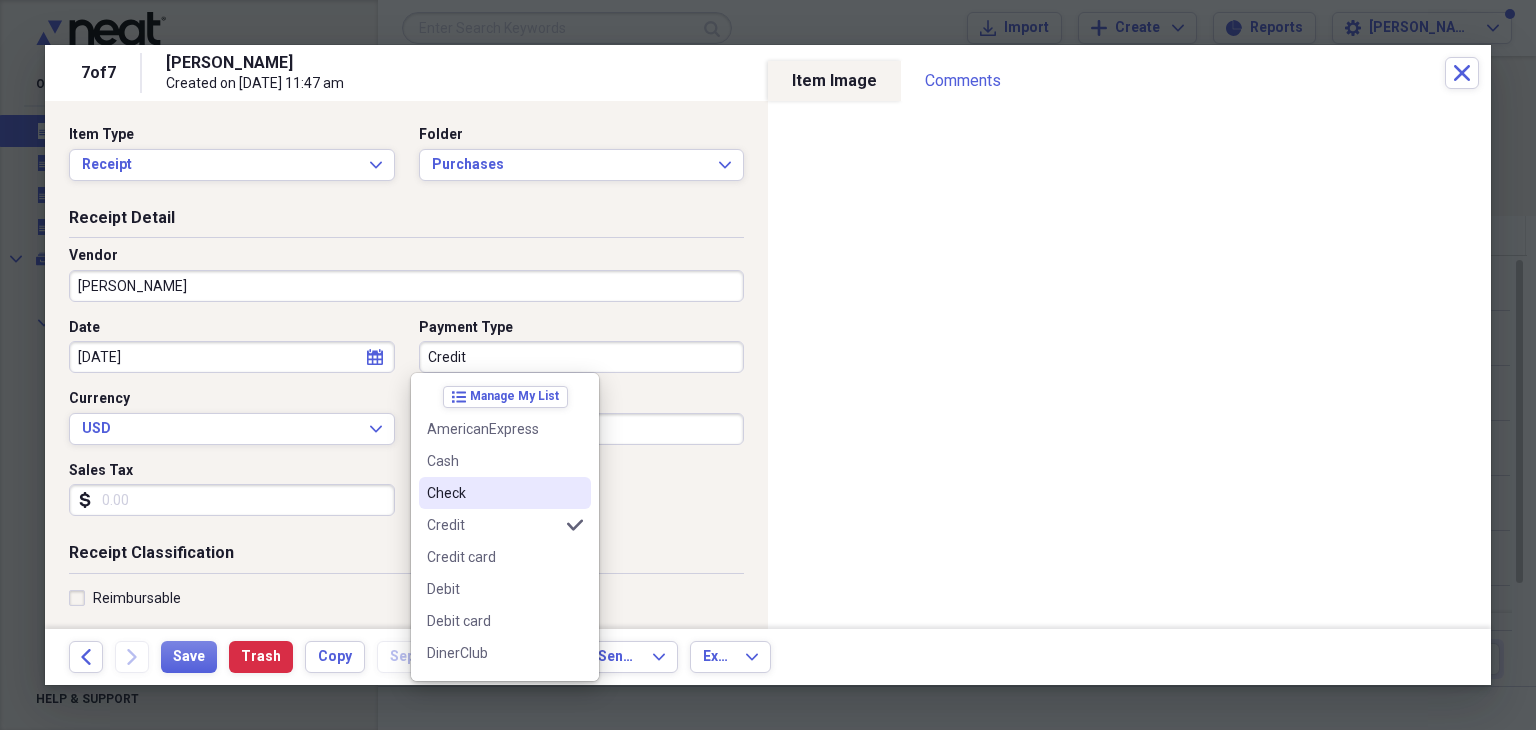 click on "Check" at bounding box center [493, 493] 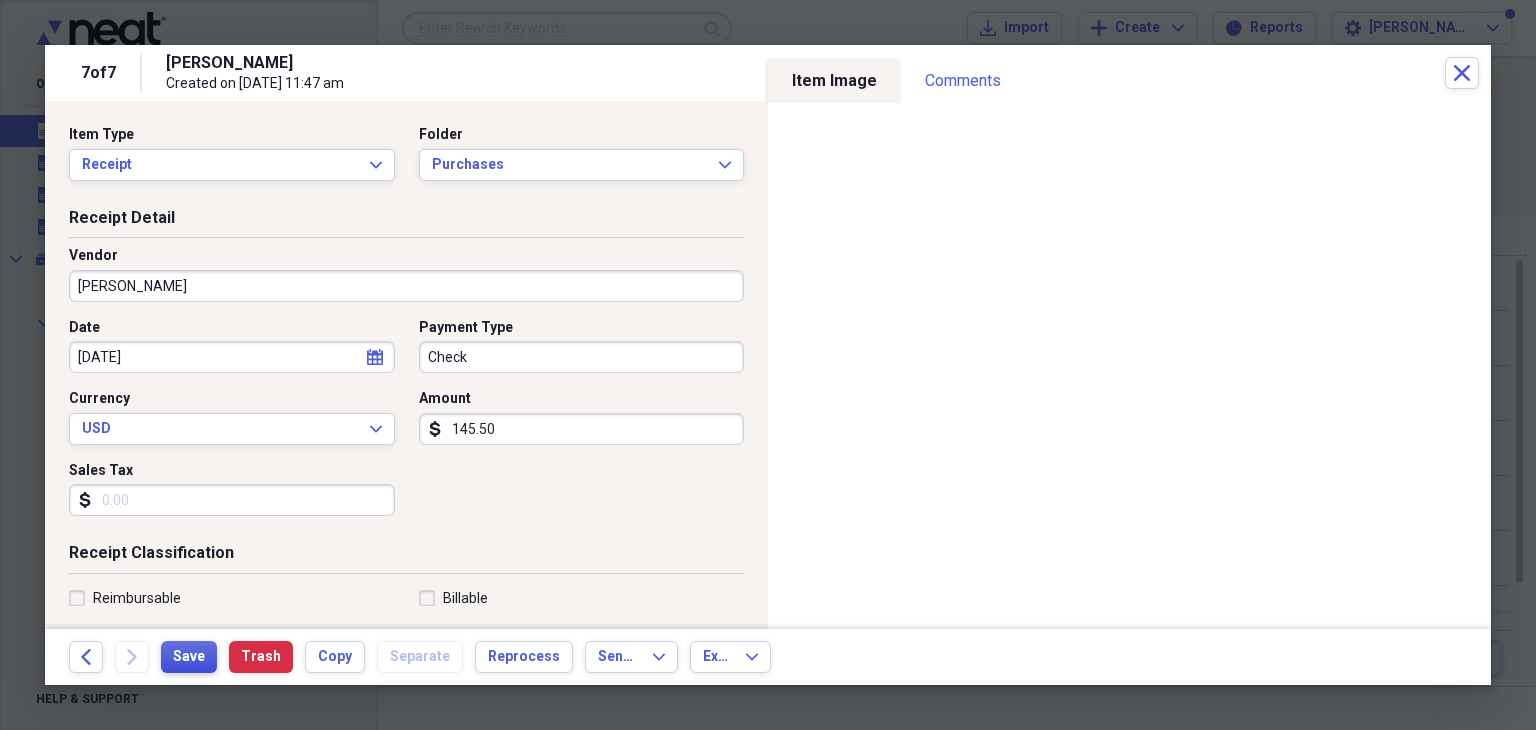 click on "Save" at bounding box center (189, 657) 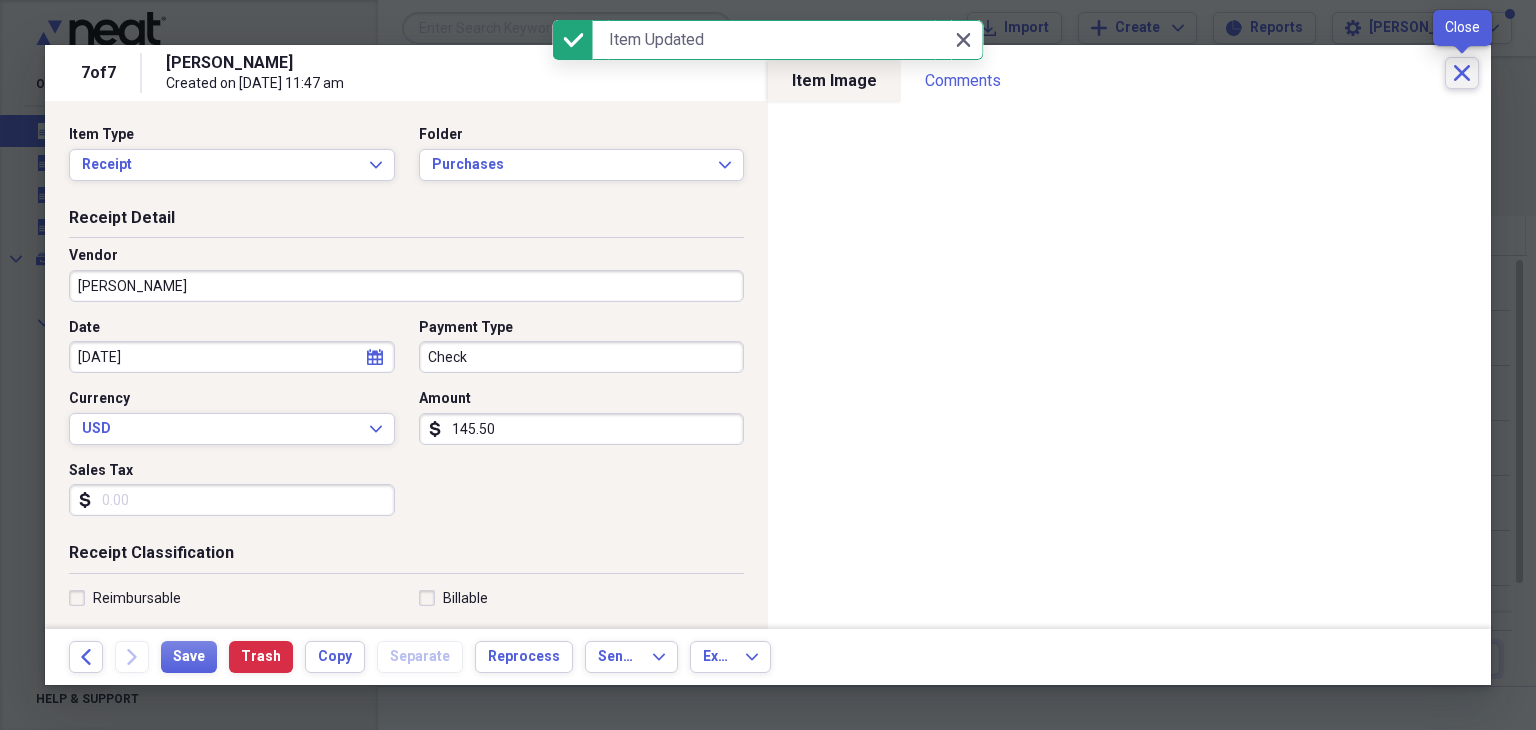 click on "Close" 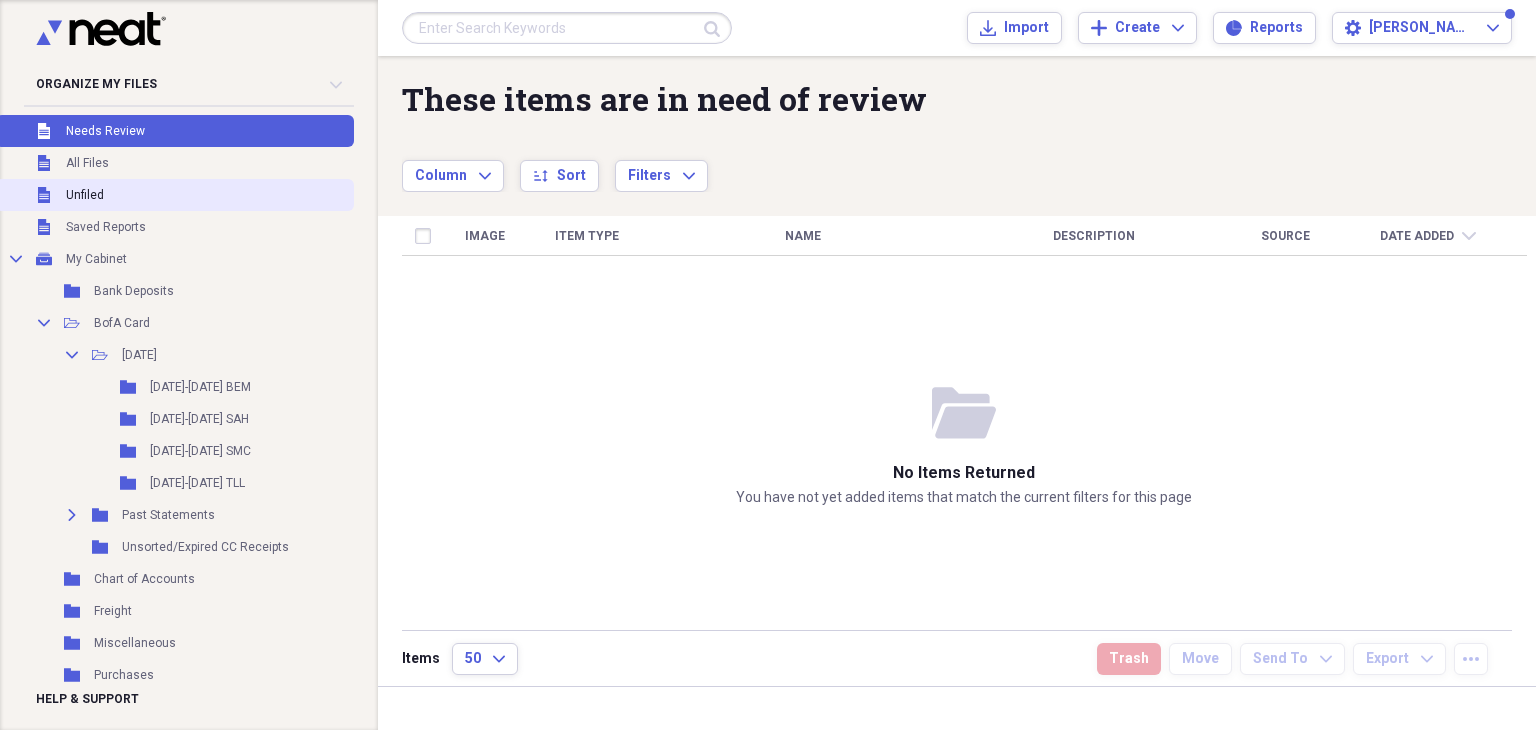 click on "Unfiled Unfiled" at bounding box center (175, 195) 